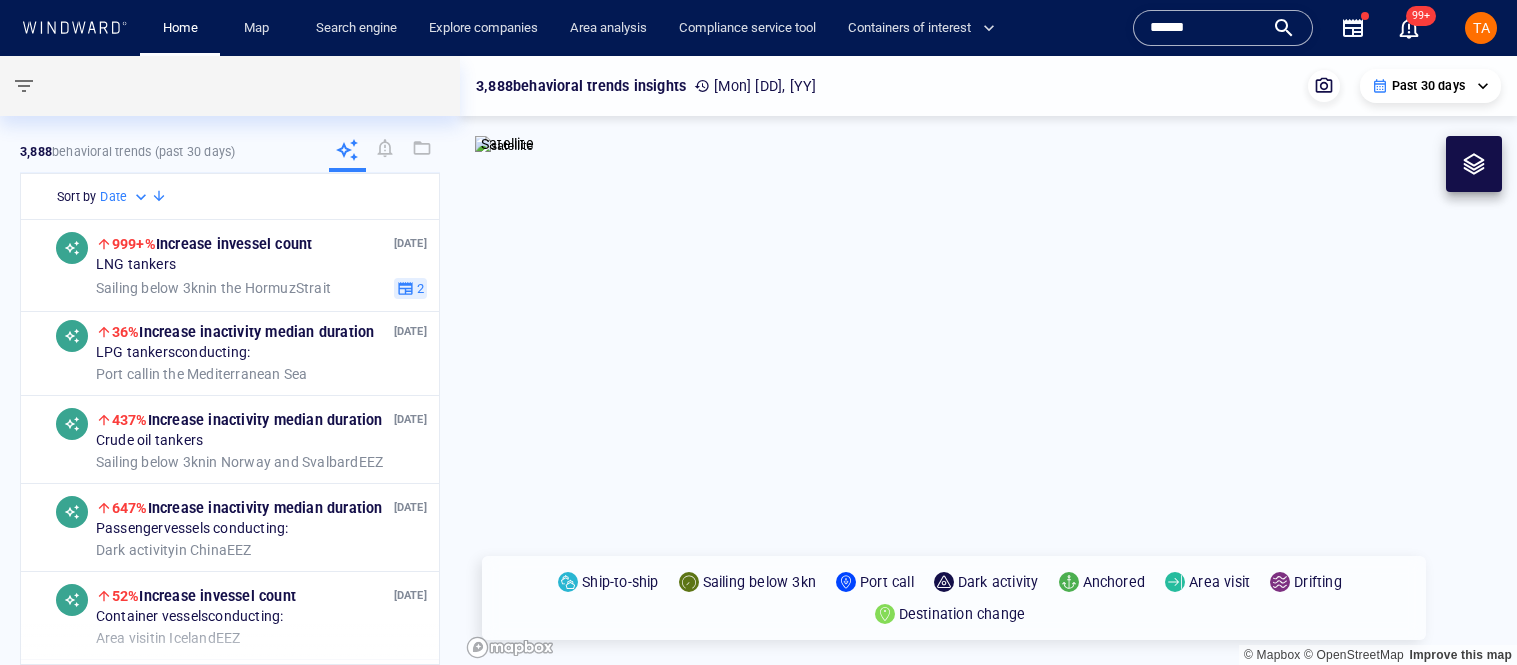scroll, scrollTop: 0, scrollLeft: 0, axis: both 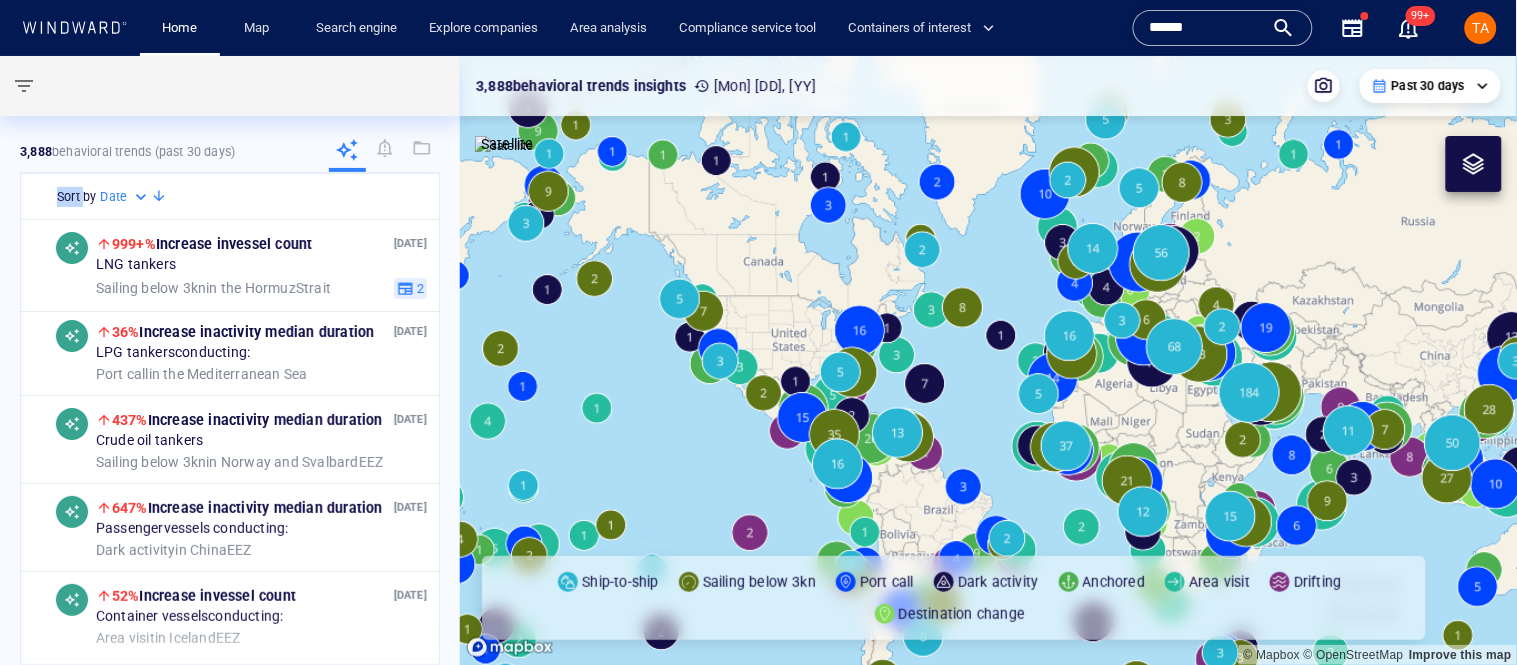 click on "******" at bounding box center (1207, 28) 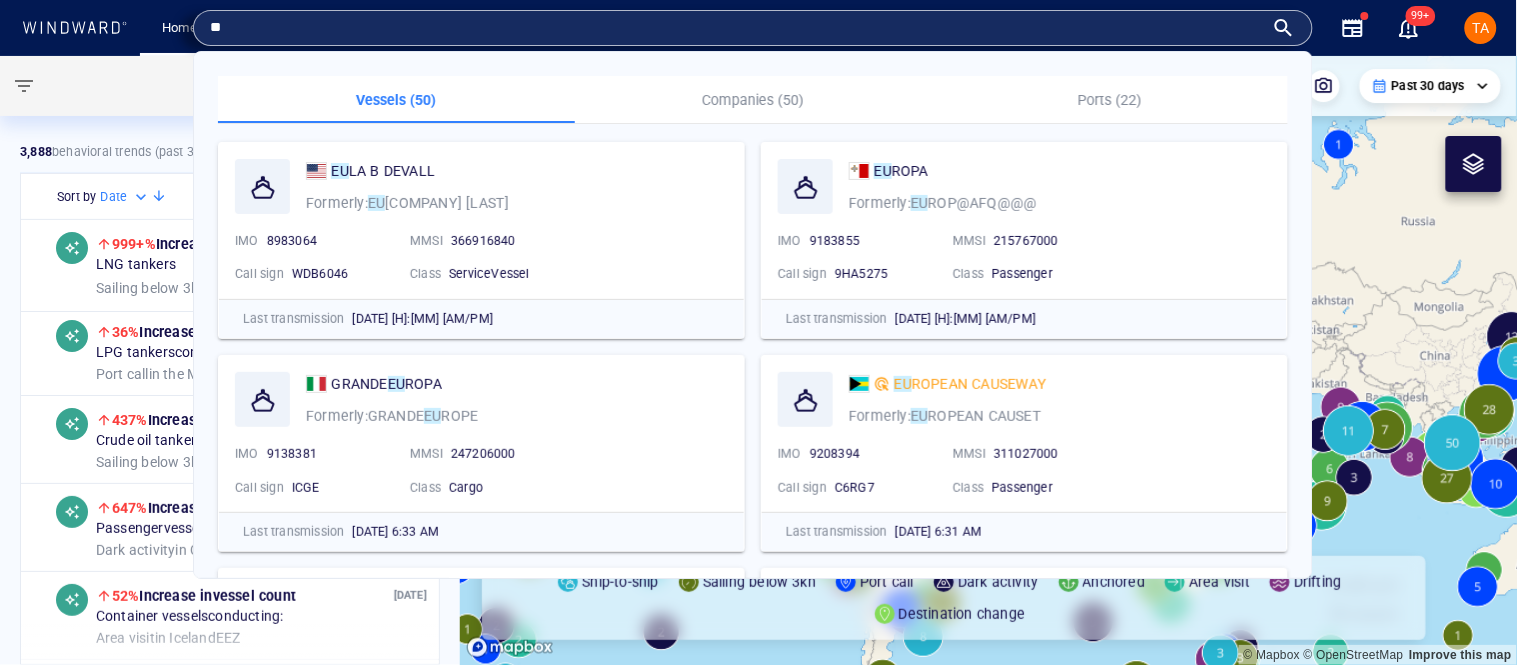 type on "**" 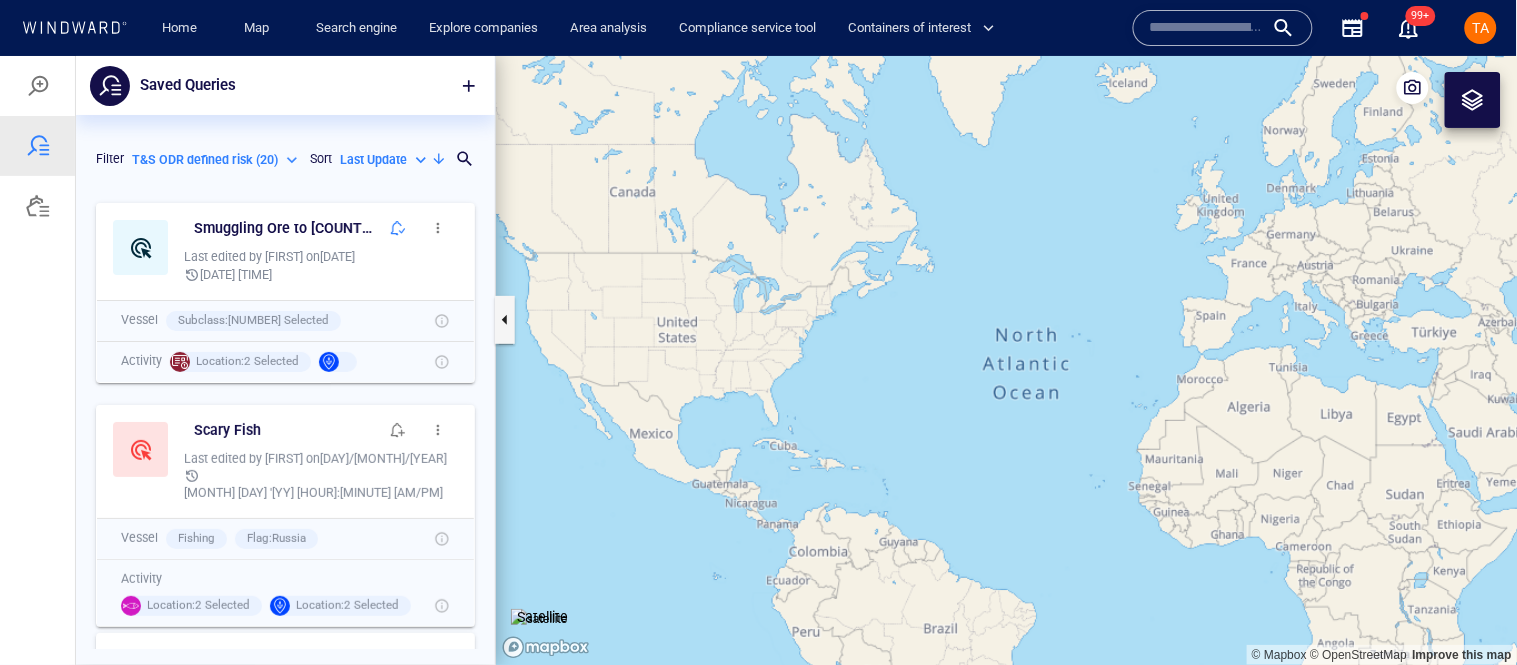 scroll, scrollTop: 0, scrollLeft: 0, axis: both 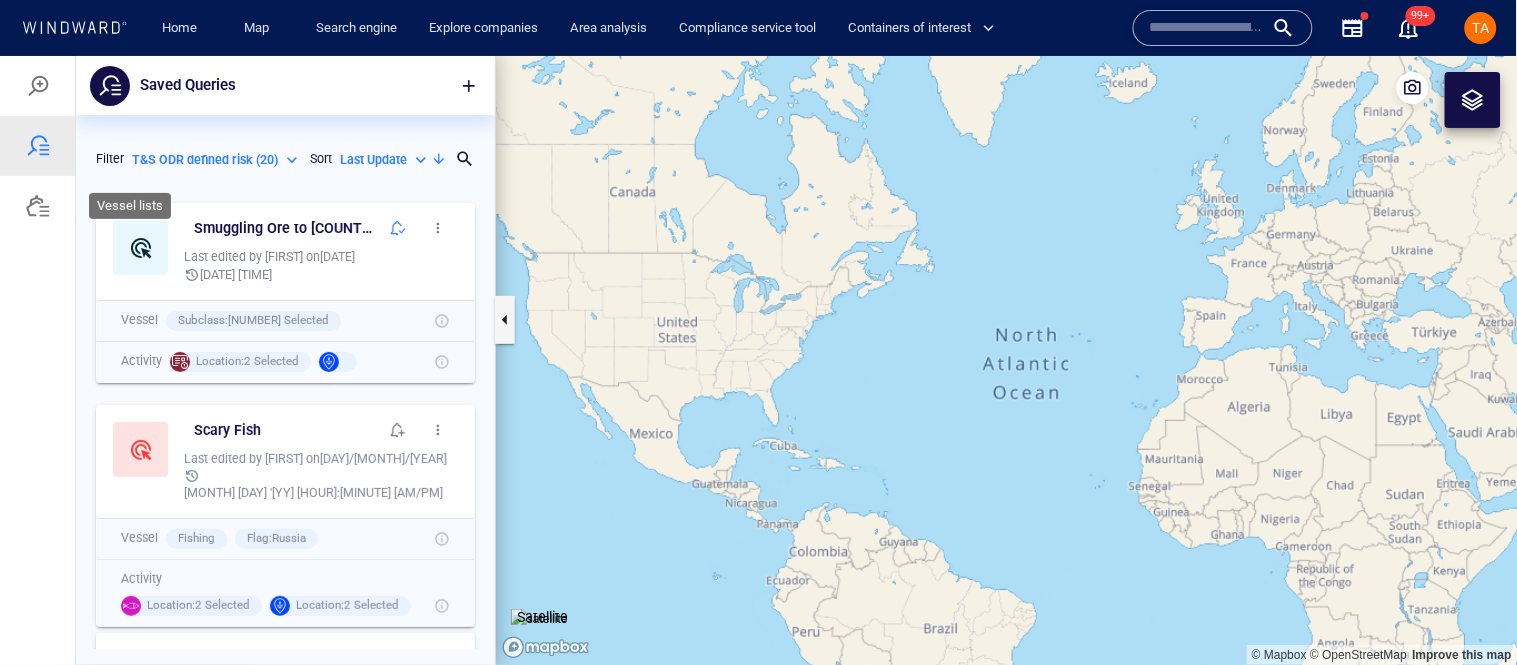 click at bounding box center (37, 205) 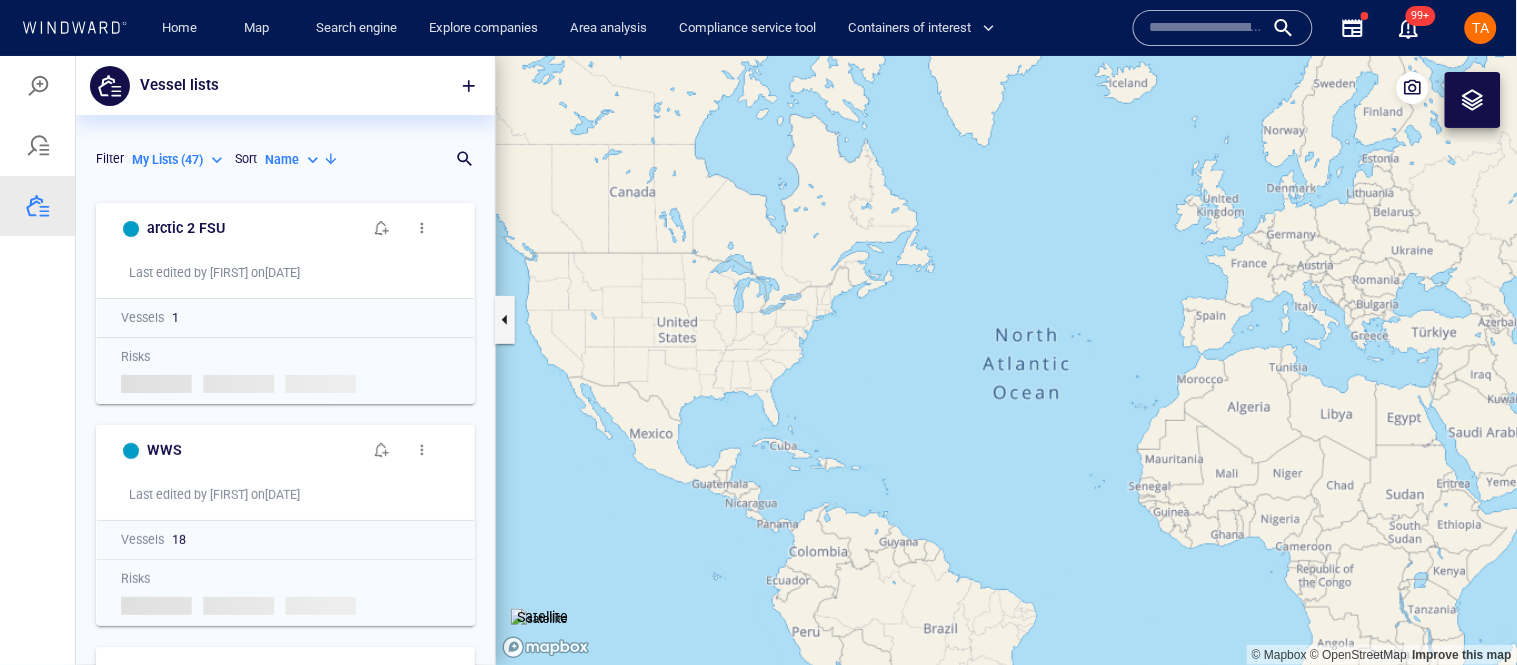 scroll, scrollTop: 17, scrollLeft: 17, axis: both 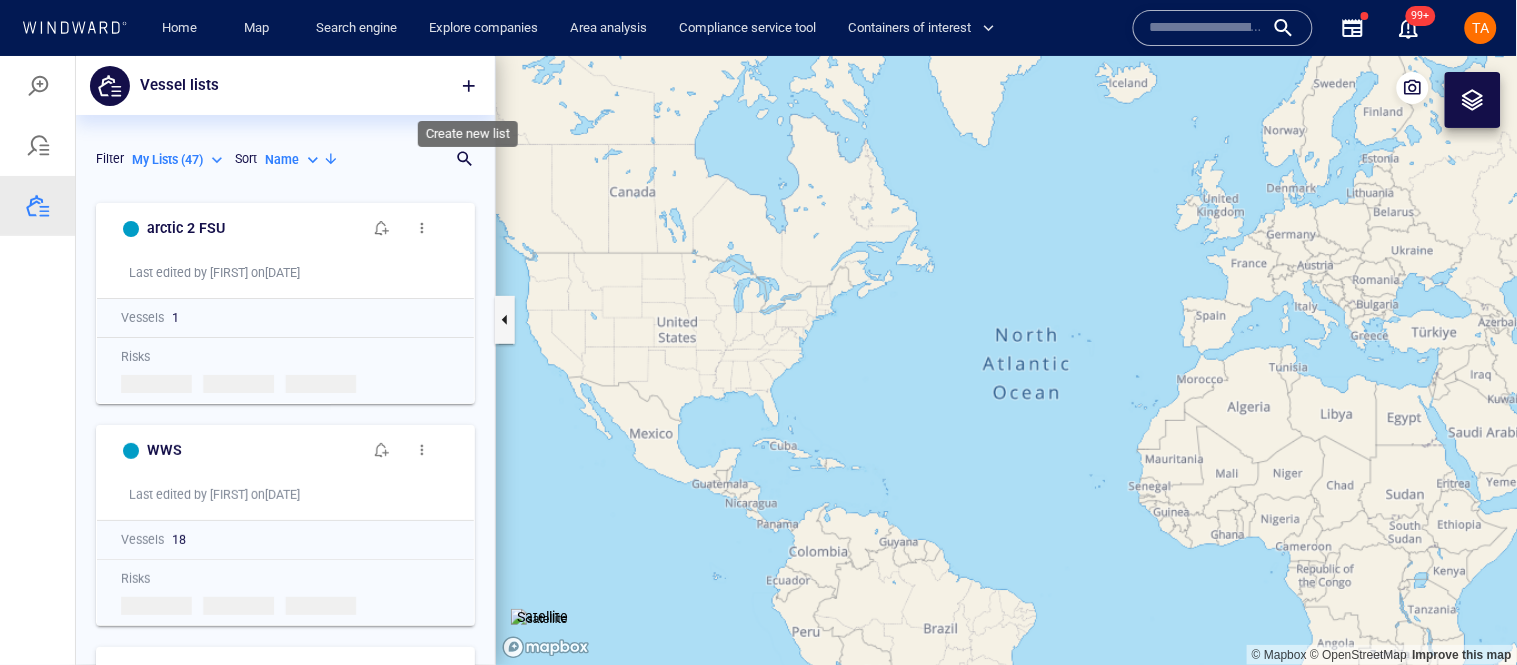 click at bounding box center [469, 85] 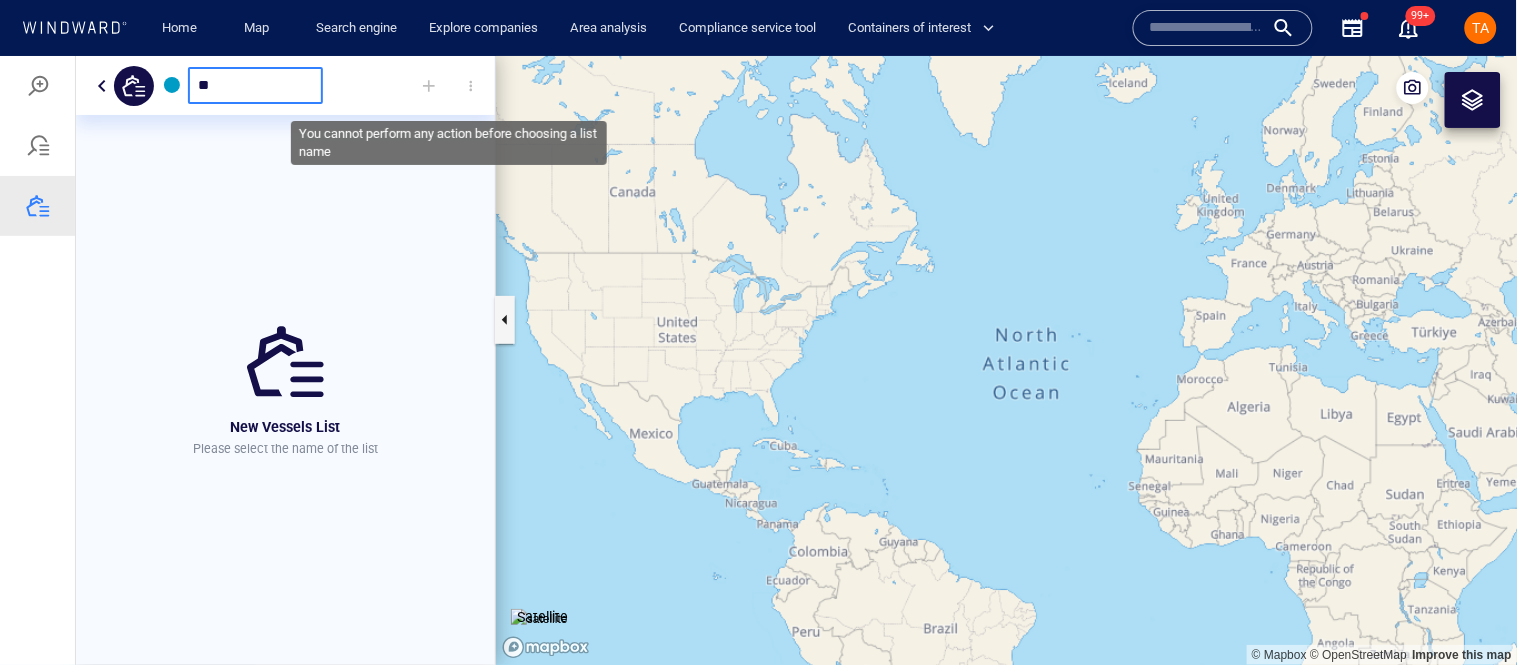 type on "*" 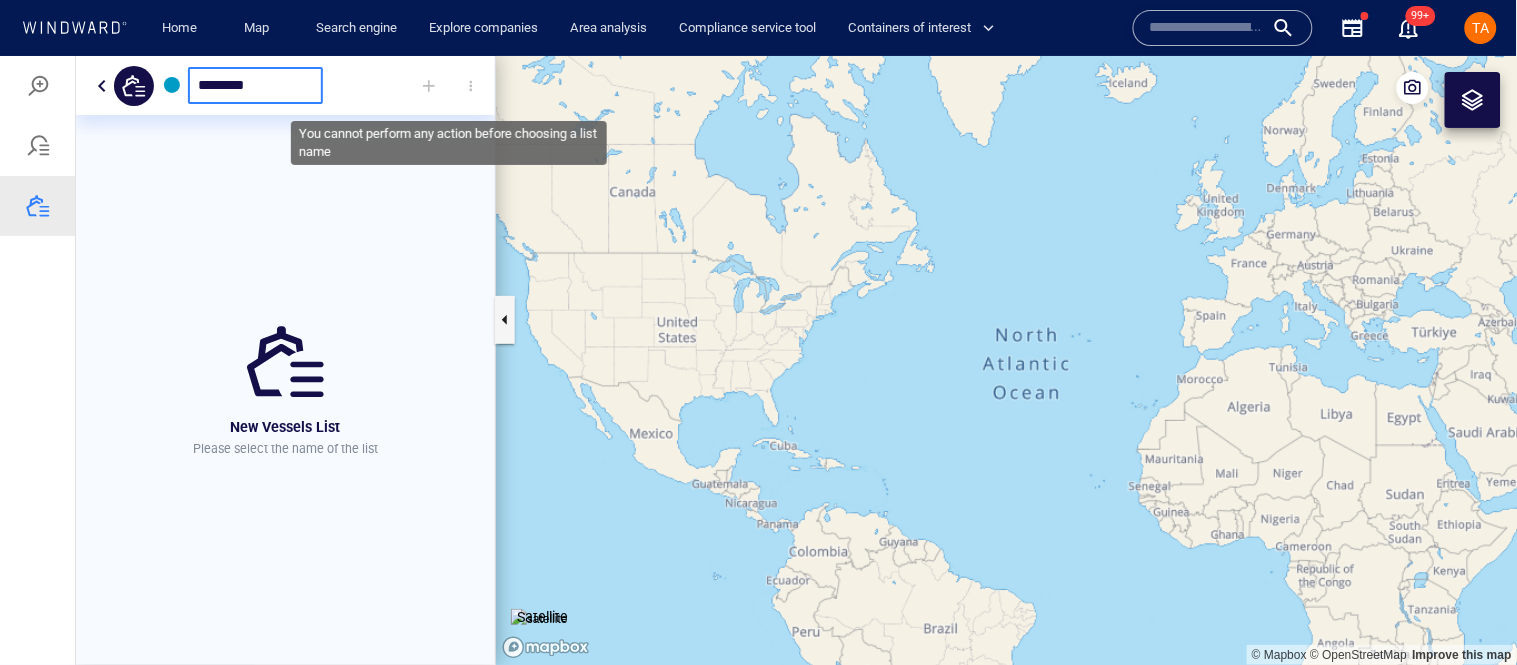 type on "********" 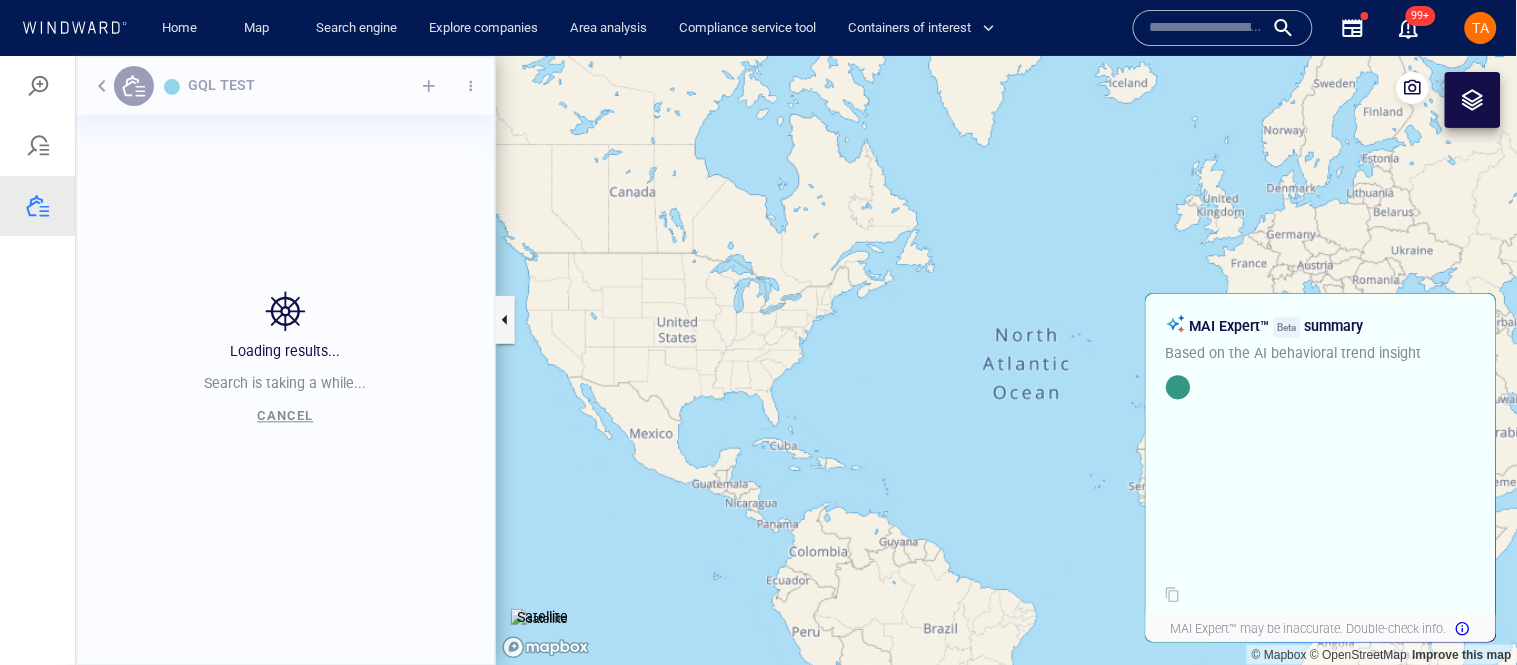 scroll, scrollTop: 17, scrollLeft: 17, axis: both 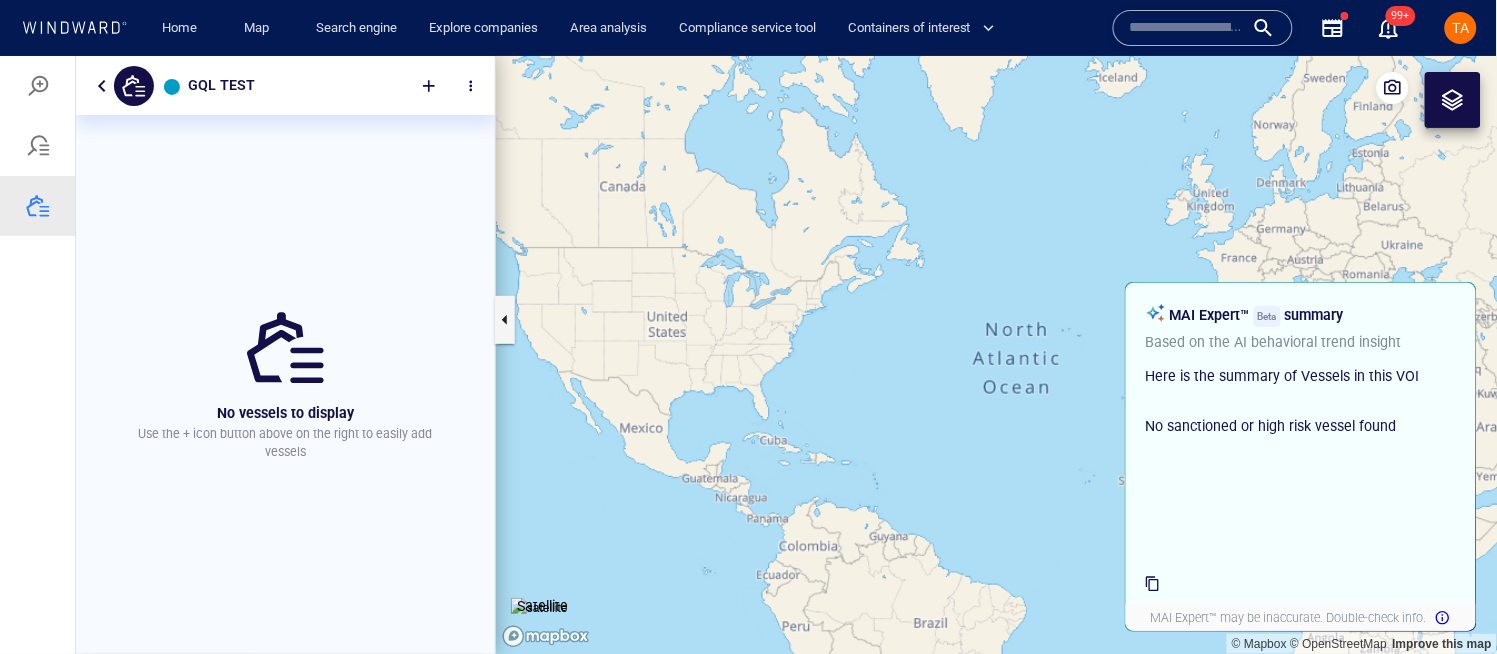 click at bounding box center (1187, 28) 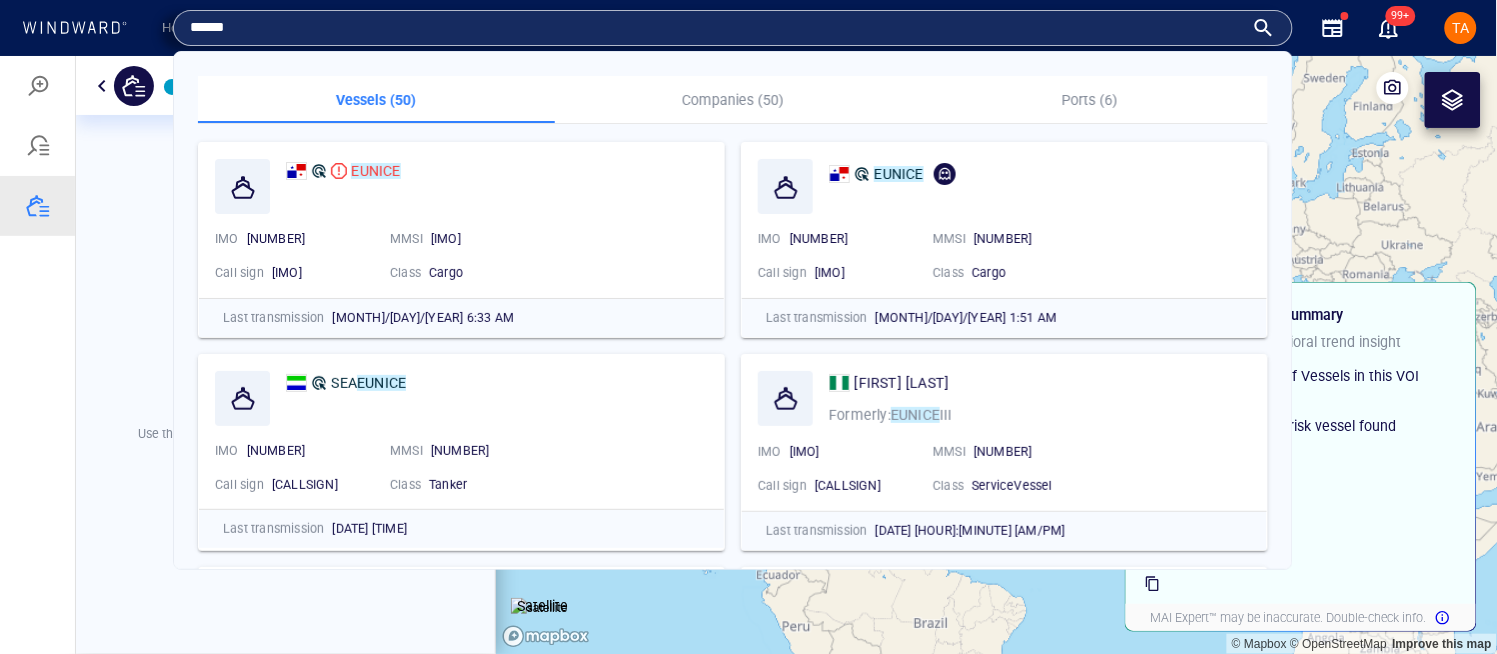 click on "9169380" at bounding box center [276, 238] 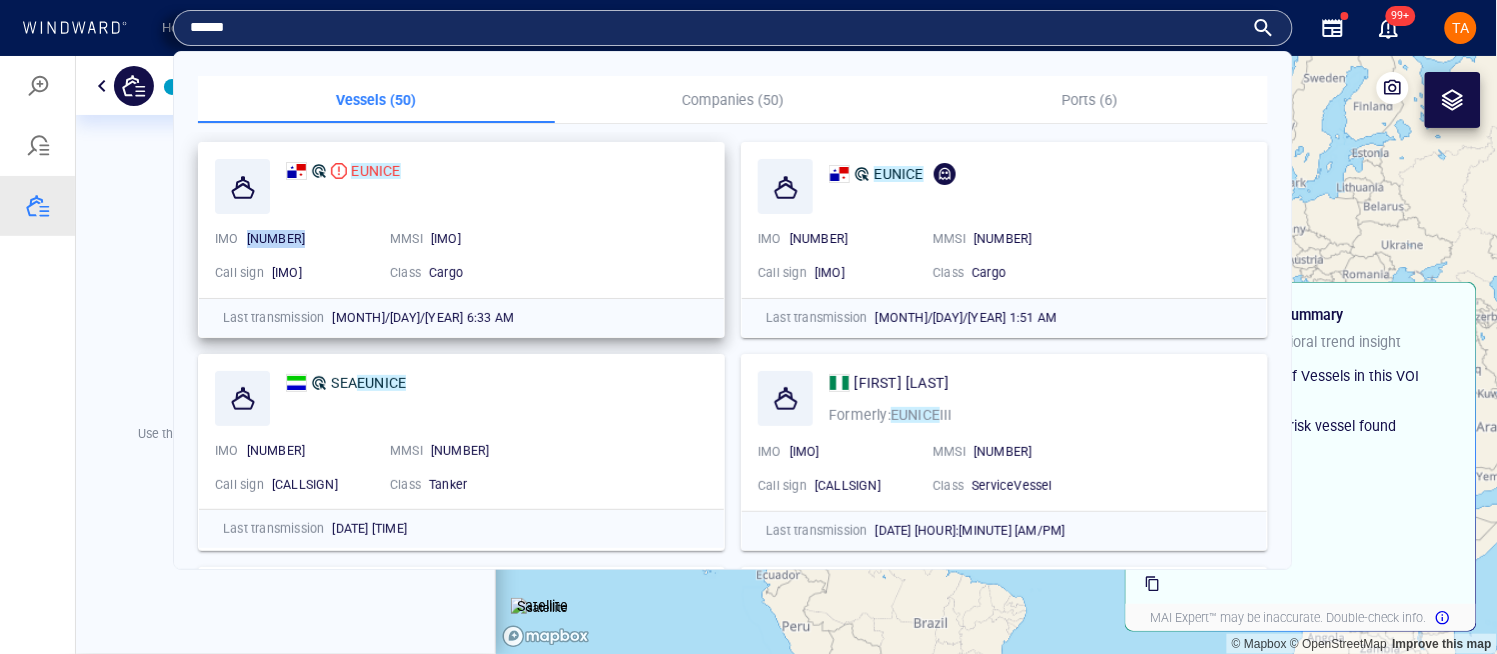 copy on "9169380" 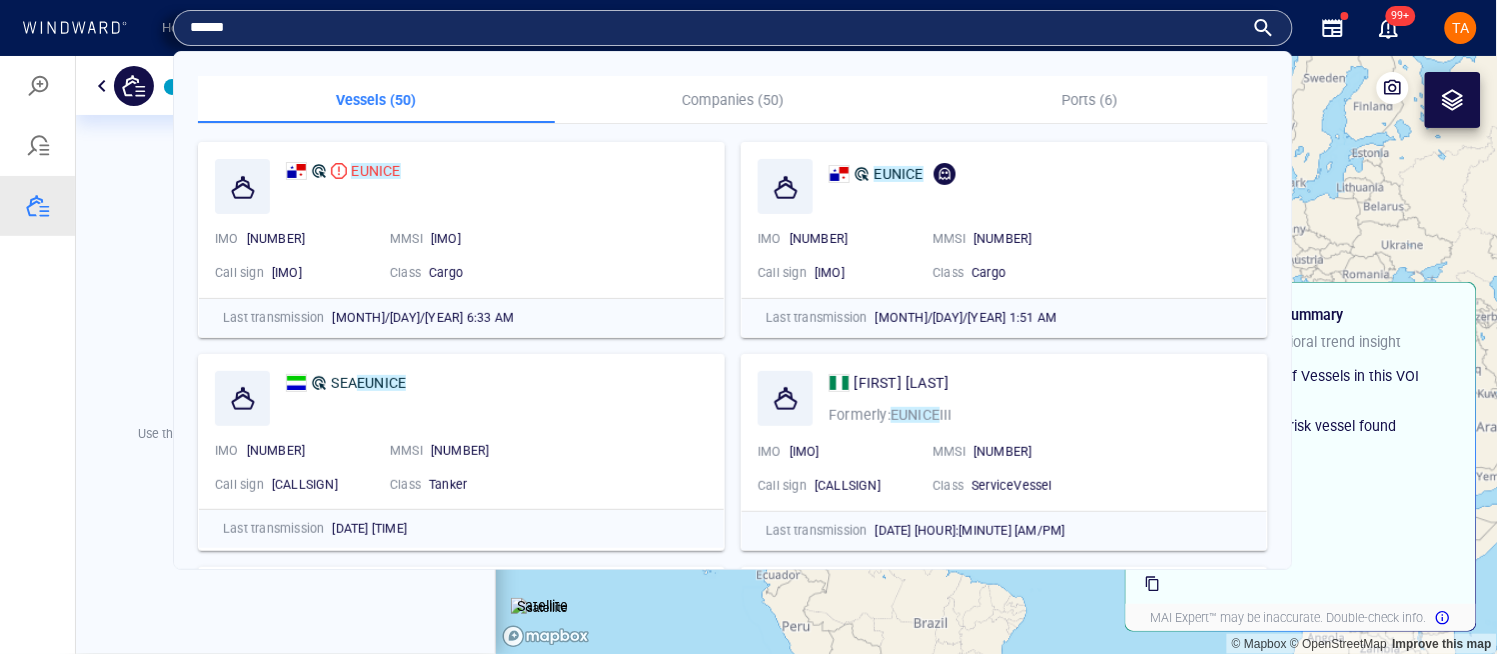 click on "******" at bounding box center [717, 28] 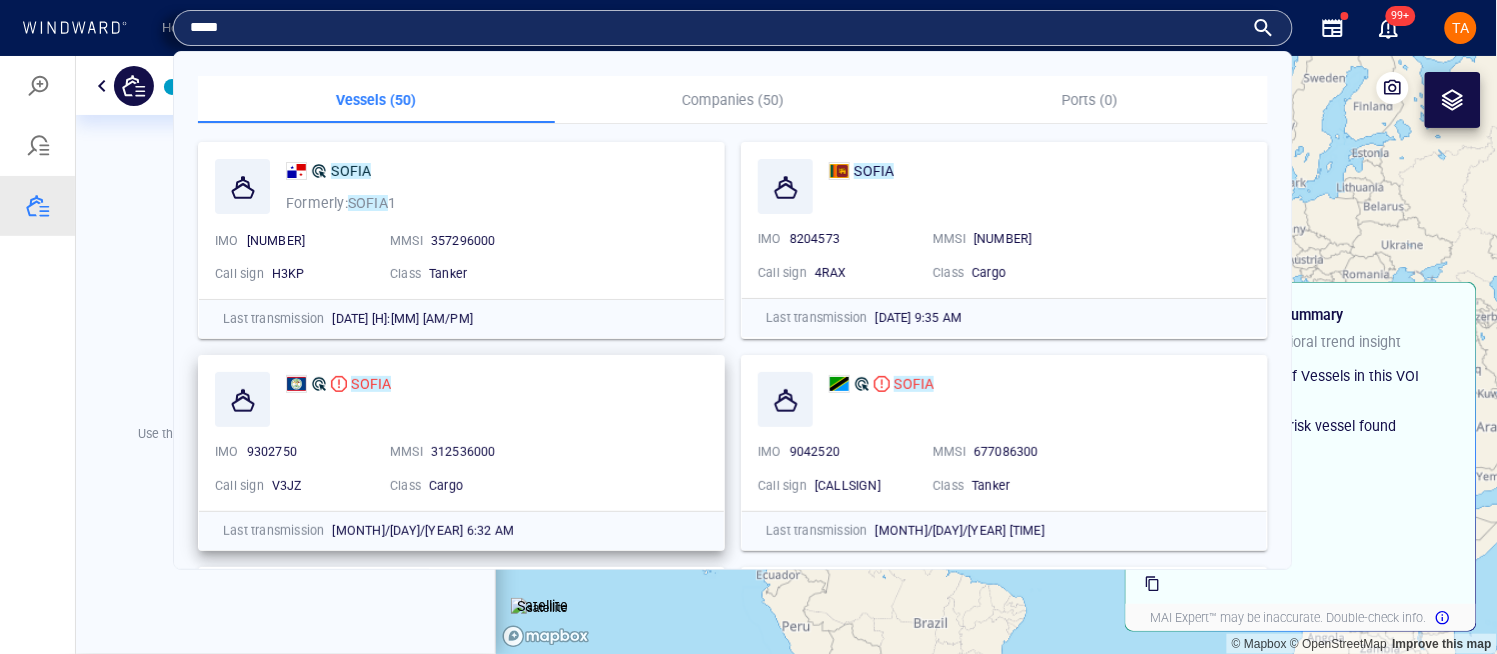 click on "9302750" at bounding box center (272, 451) 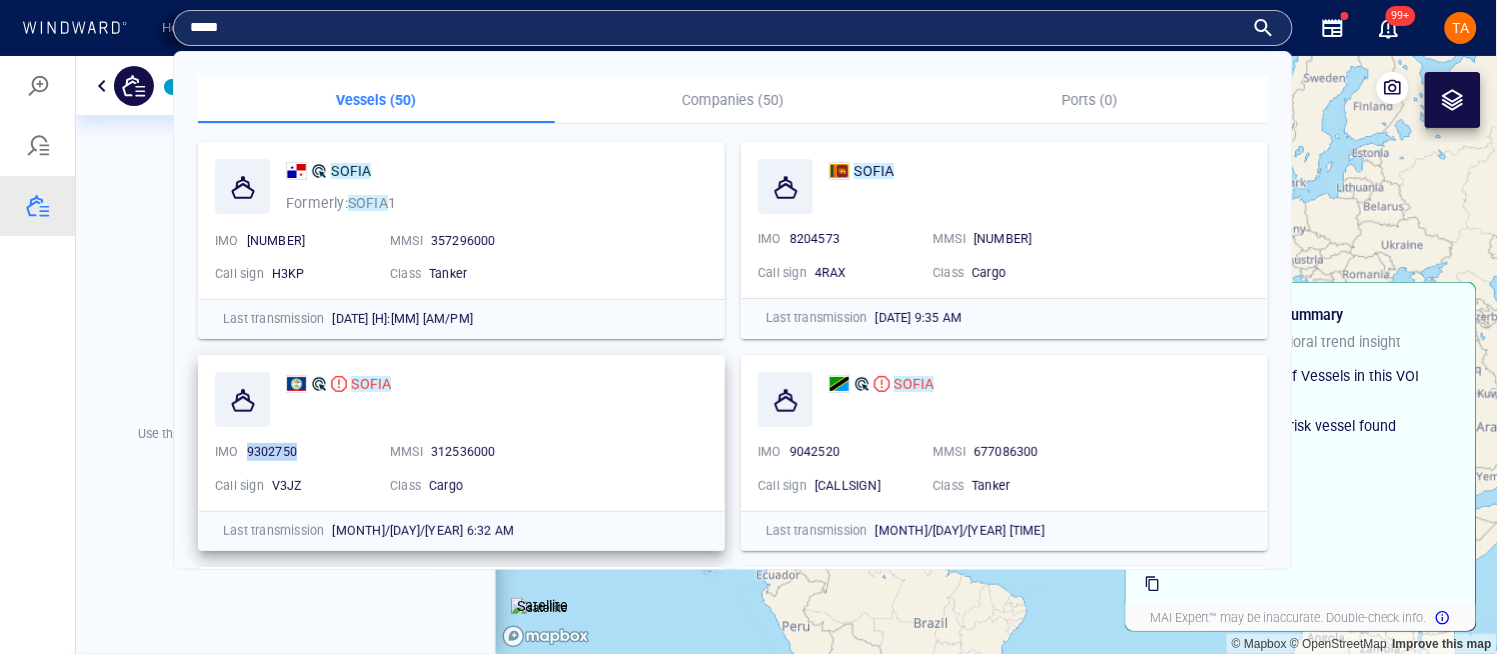 click on "9302750" at bounding box center [272, 451] 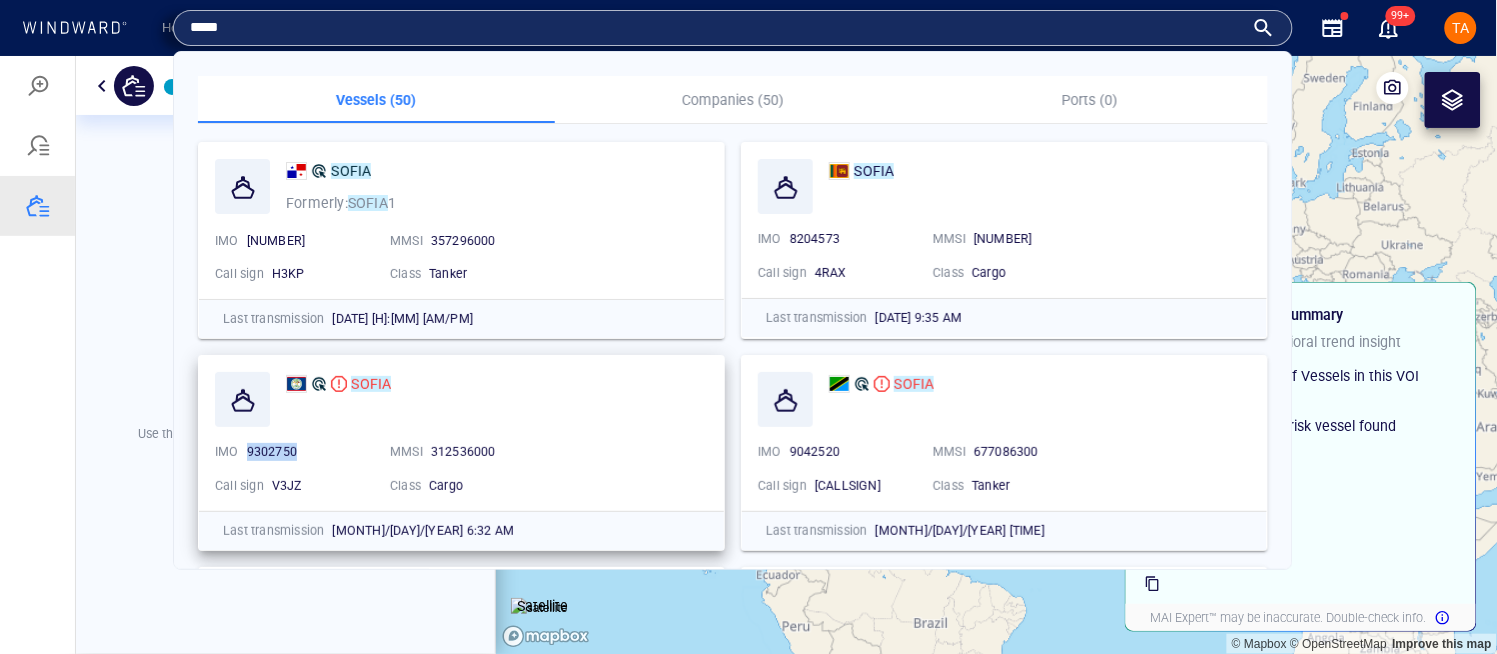 copy on "9302750" 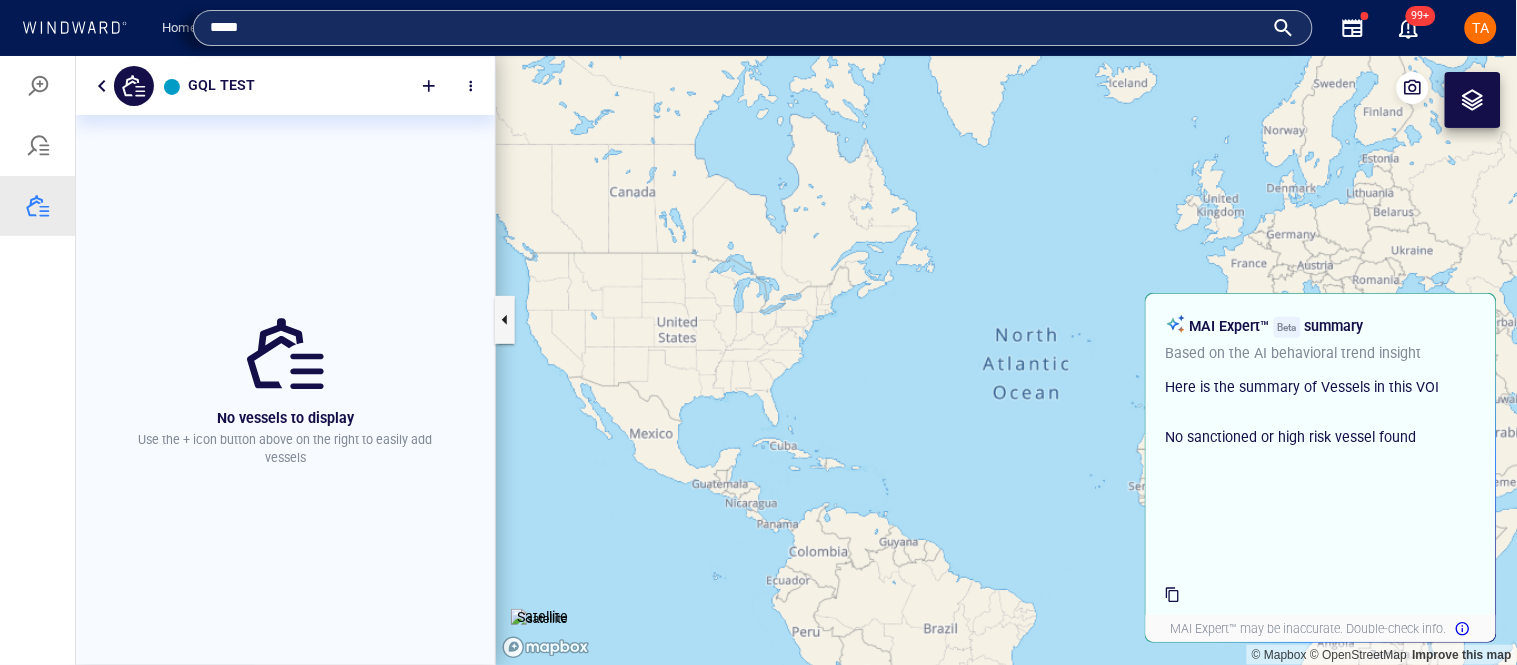 click on "*****" at bounding box center [737, 28] 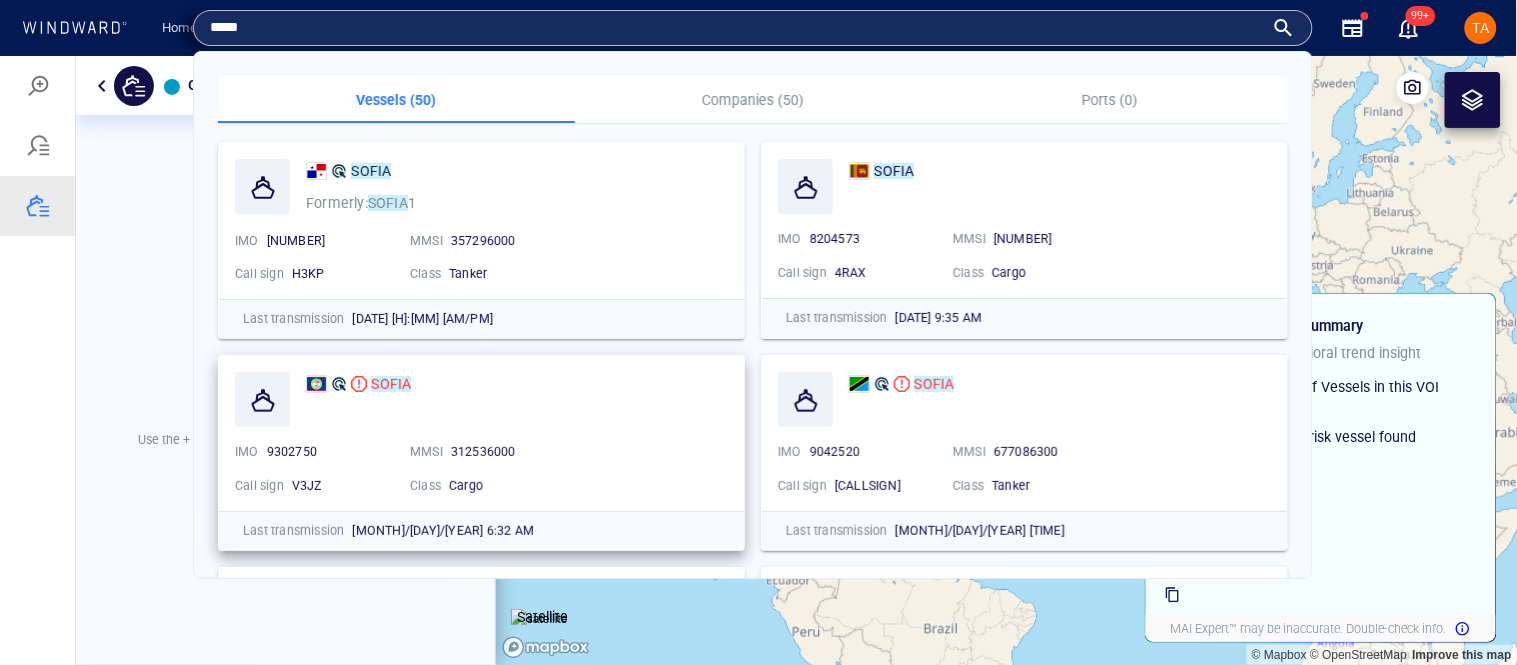 click on "9302750" at bounding box center (292, 451) 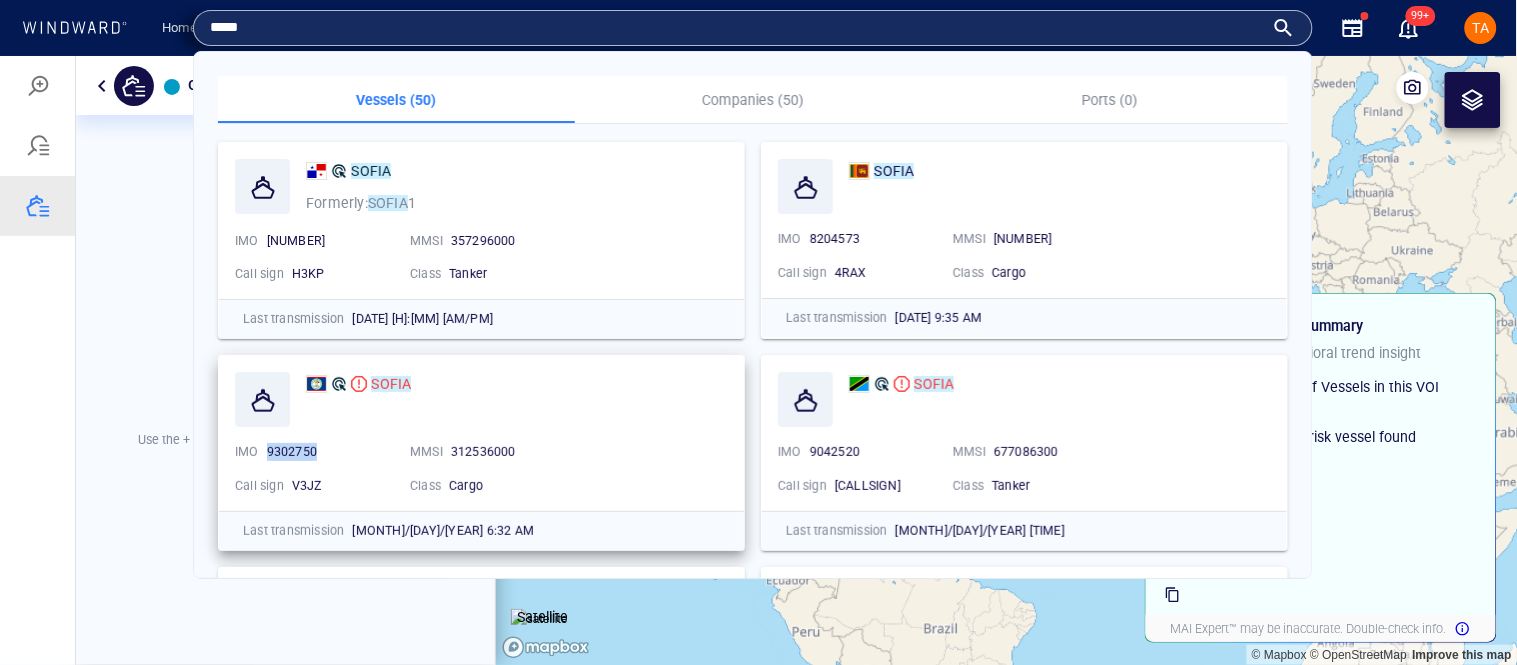 click on "9302750" at bounding box center [292, 451] 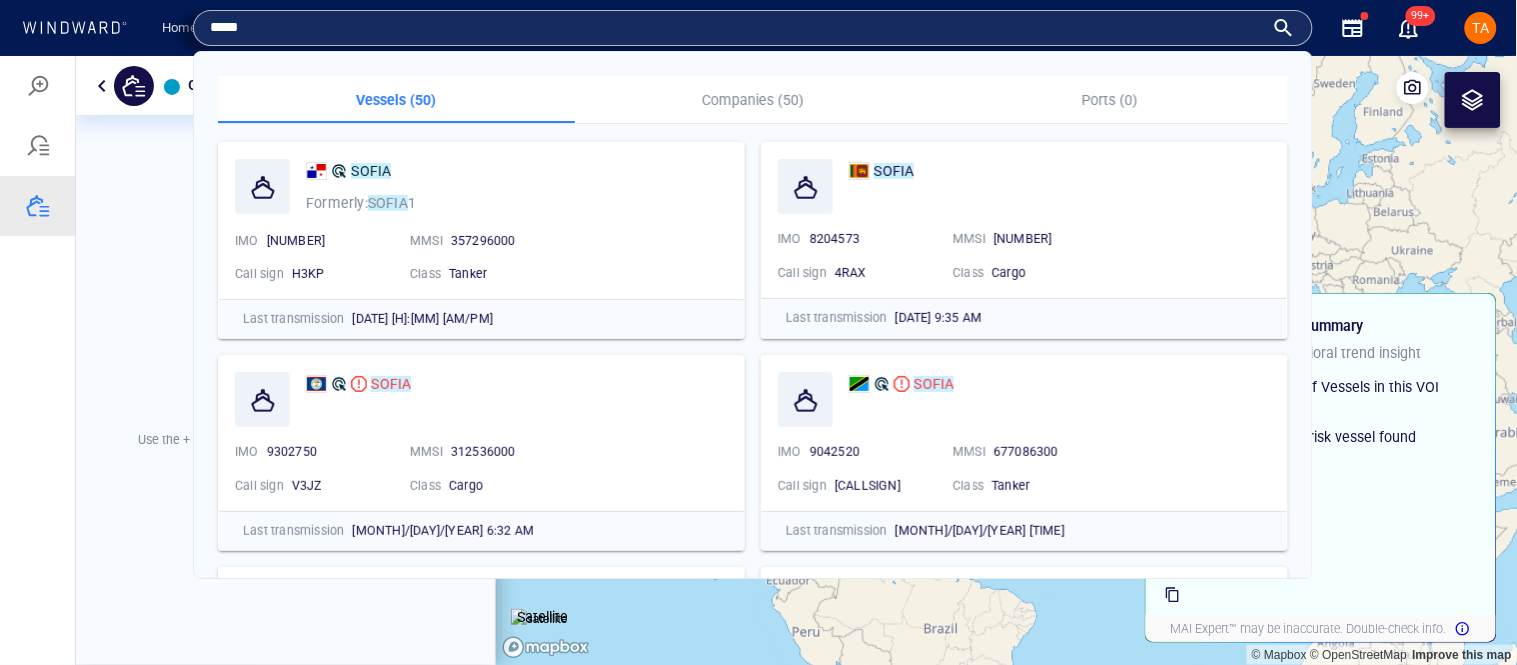 click on "*****" at bounding box center (737, 28) 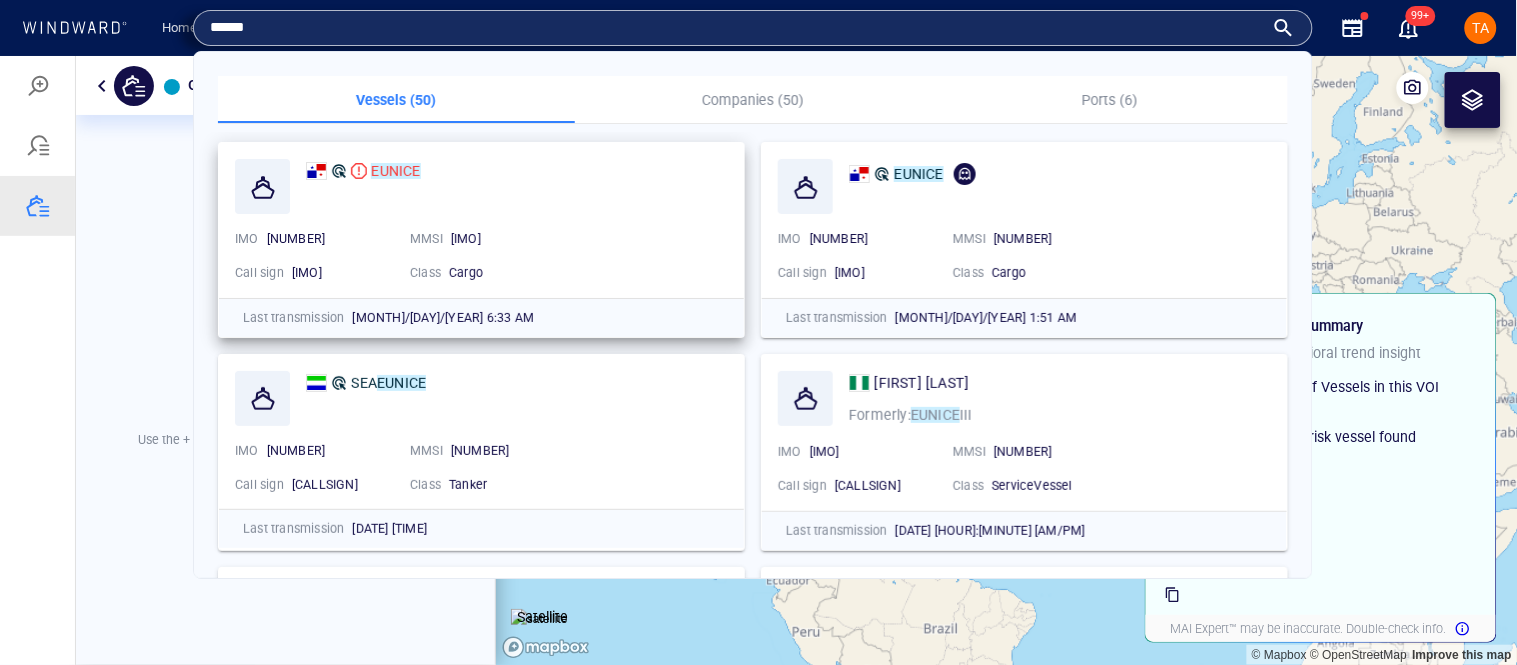 type on "******" 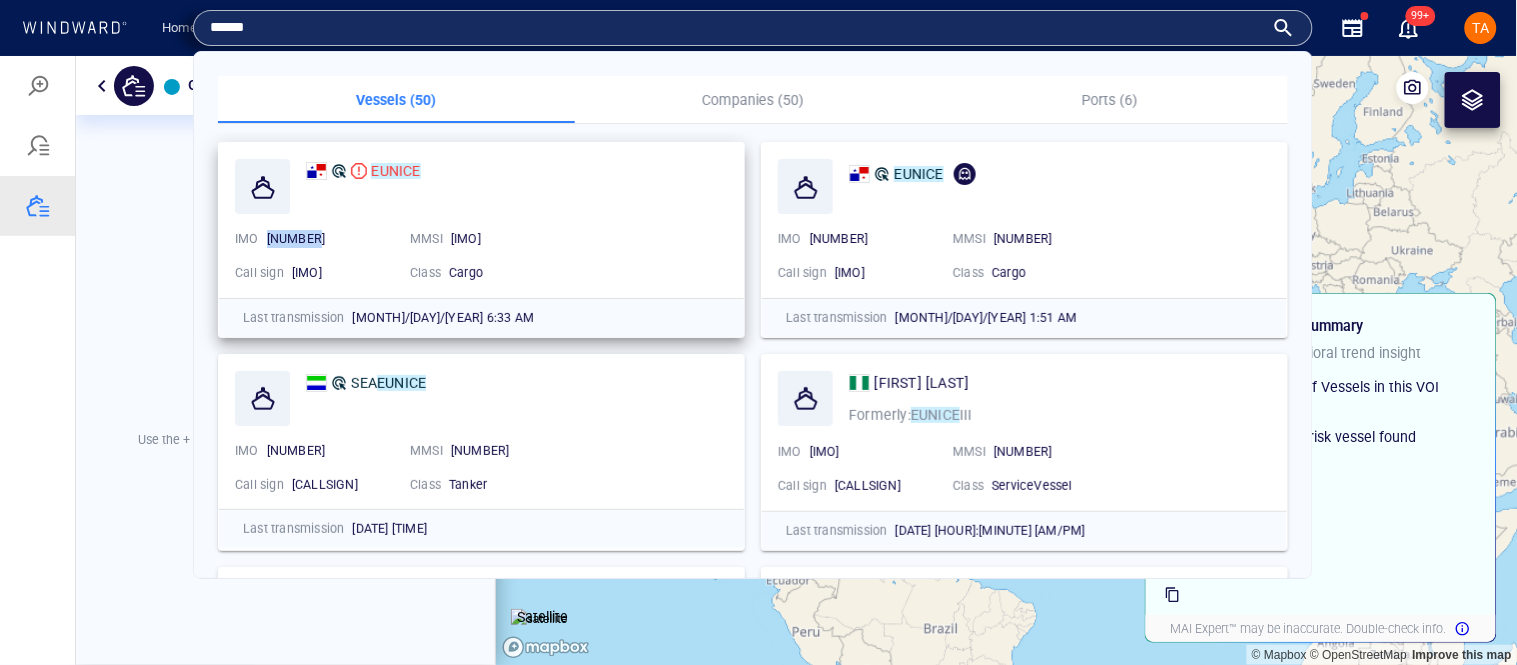 click on "9169380" at bounding box center [296, 238] 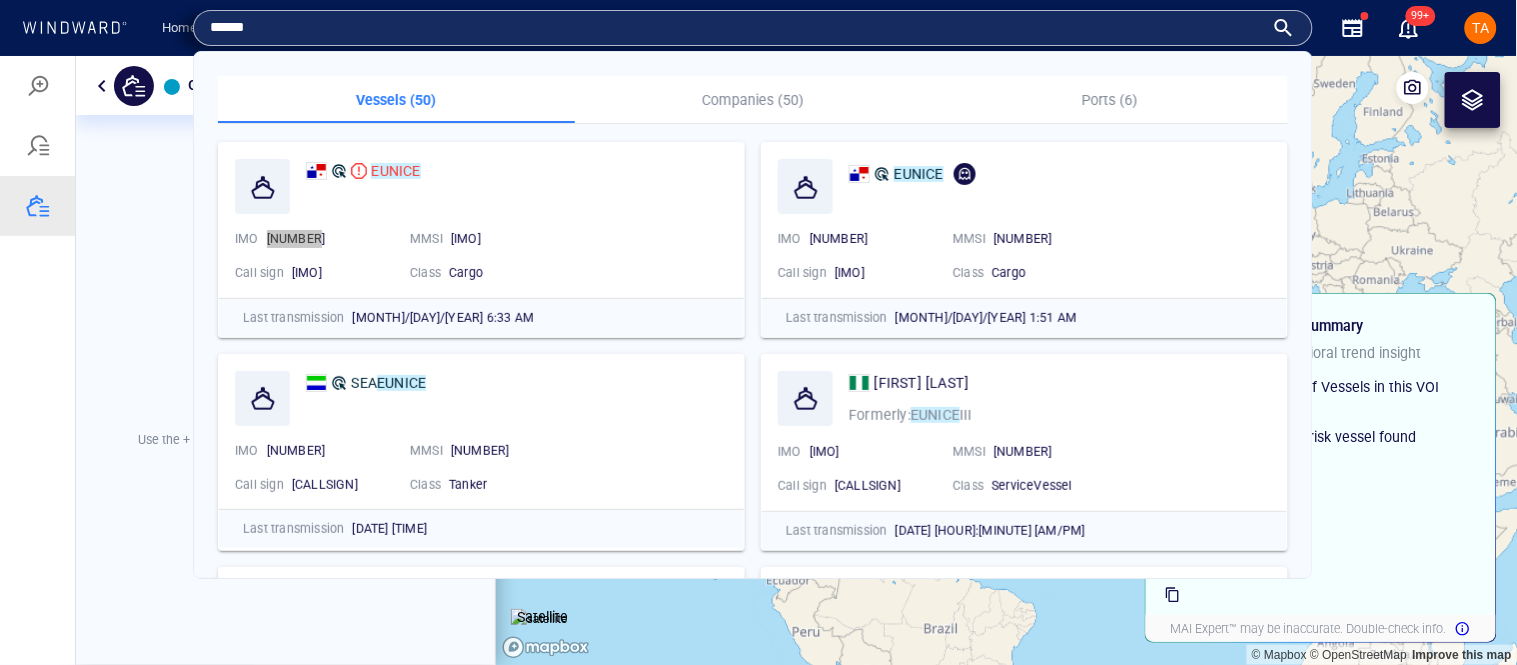 click at bounding box center [37, 205] 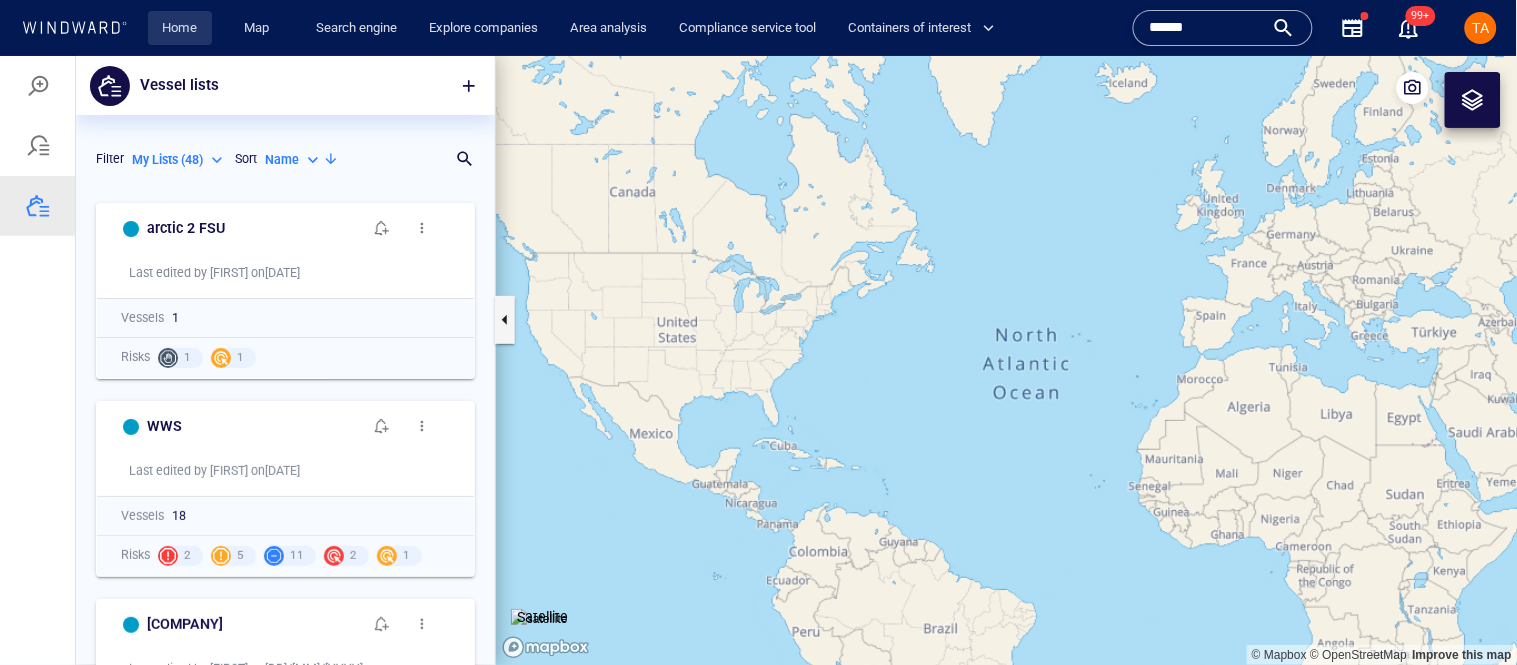 scroll, scrollTop: 17, scrollLeft: 17, axis: both 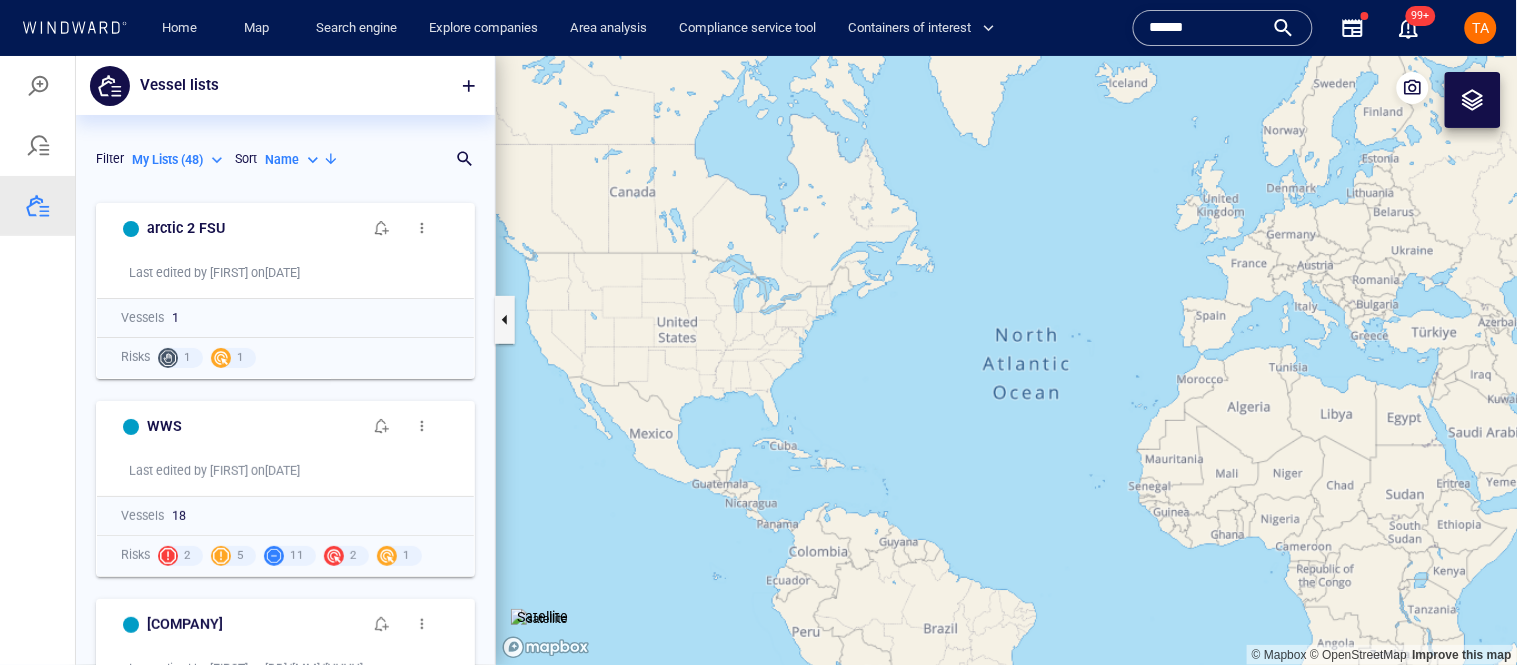 click at bounding box center (38, 205) 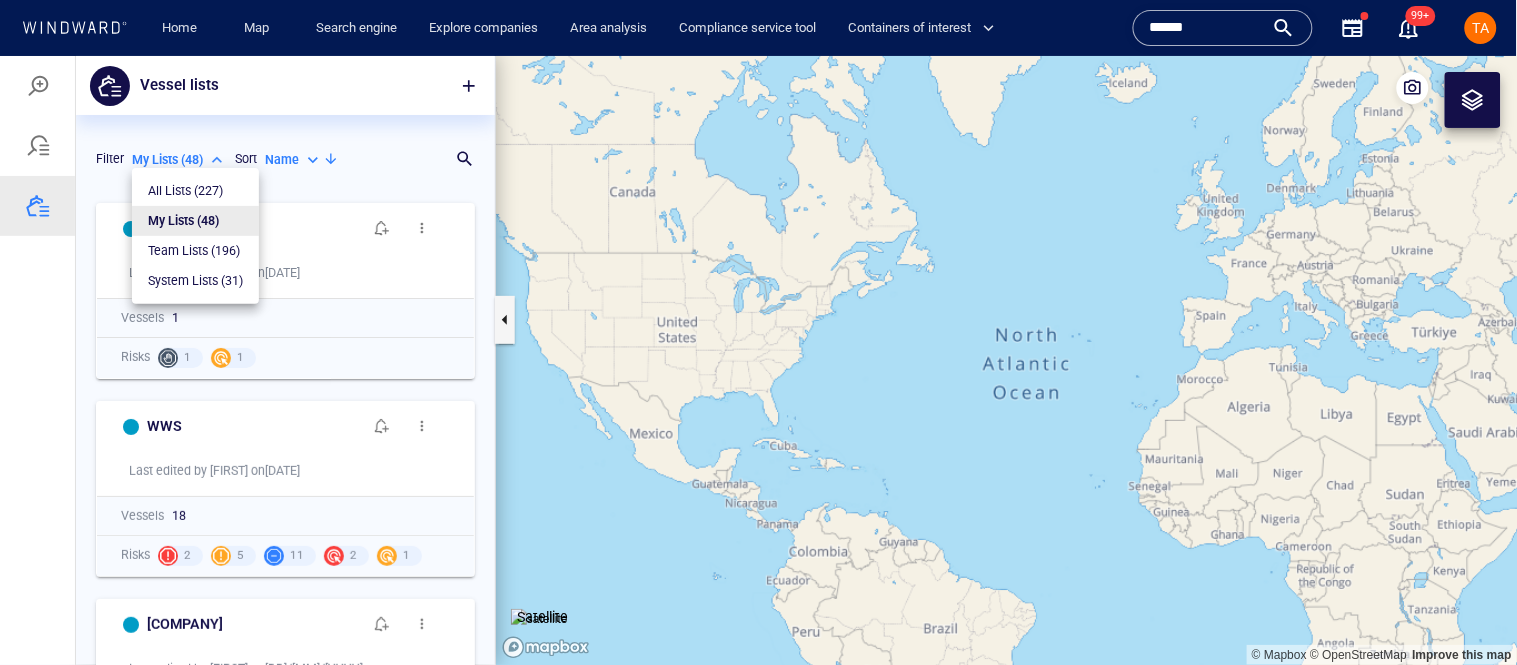 click at bounding box center (758, 359) 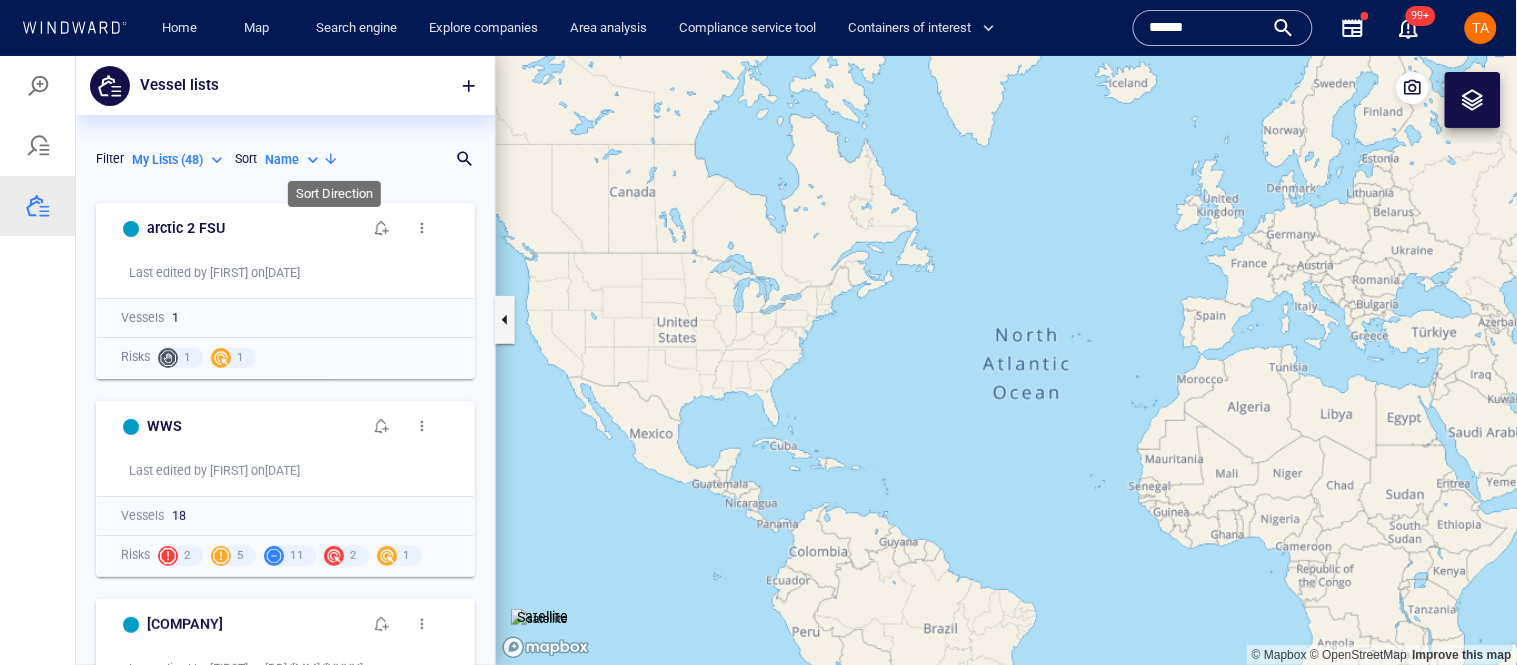 click at bounding box center (331, 158) 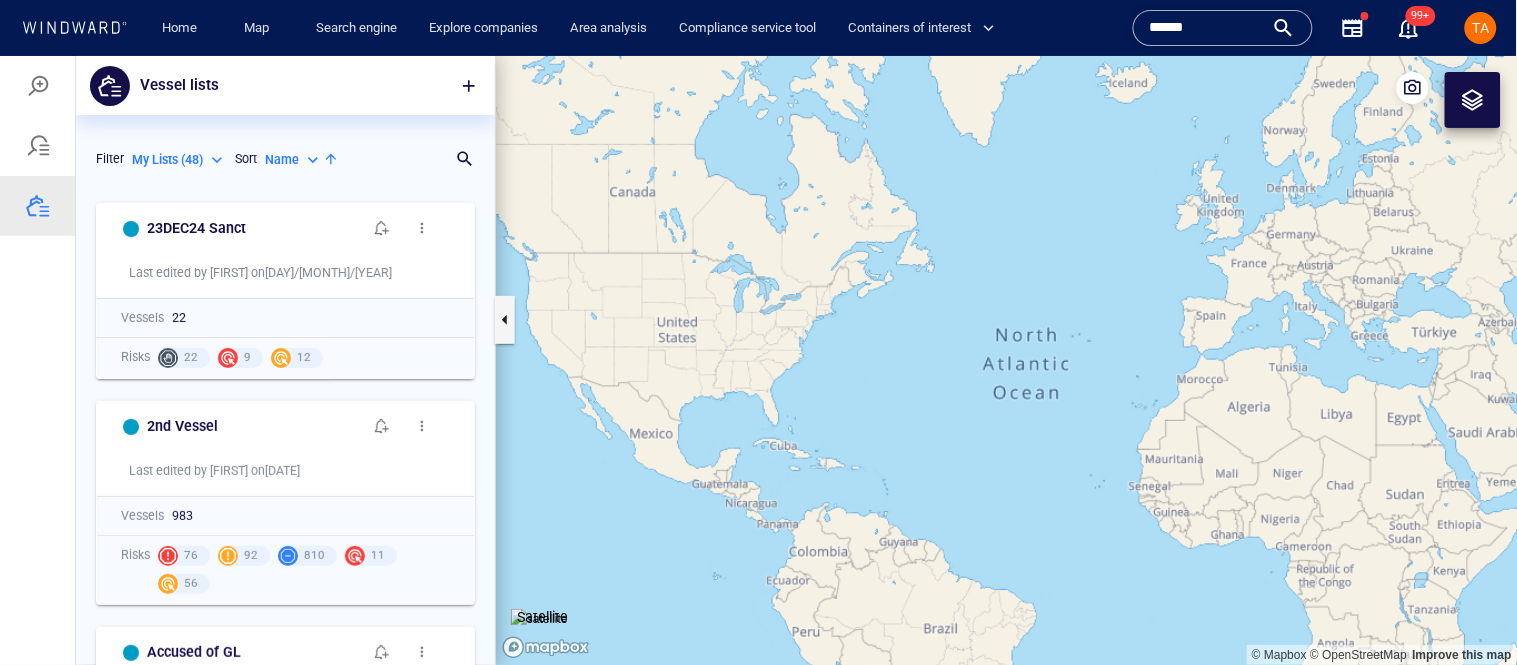 click on "Name" at bounding box center [294, 159] 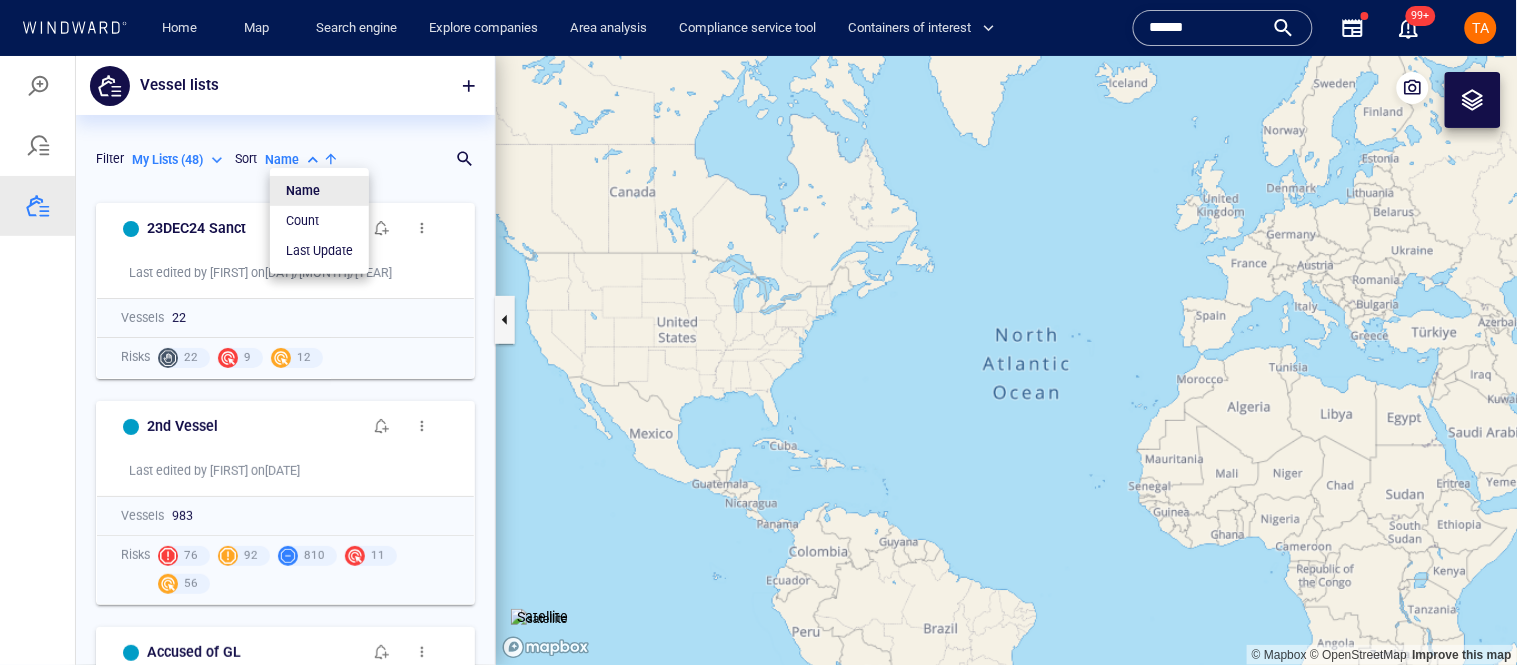 click on "Last Update" at bounding box center (319, 250) 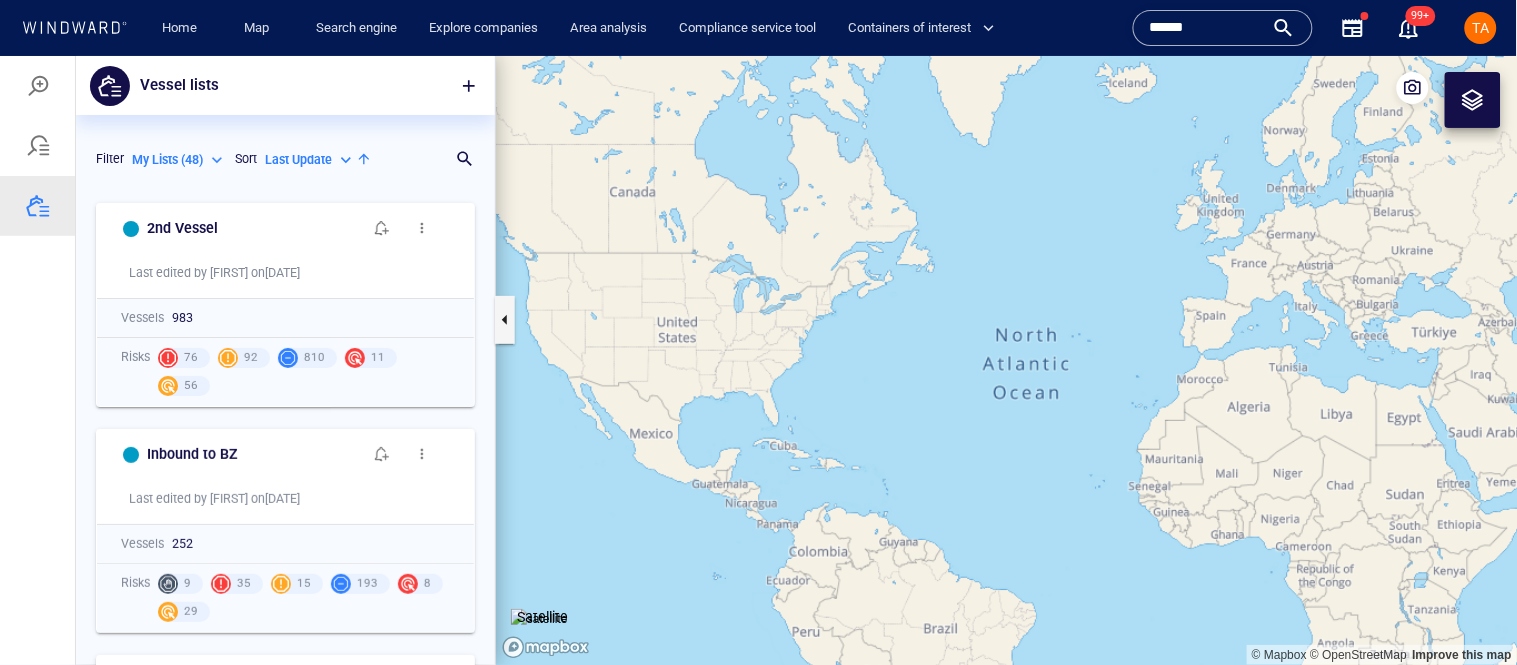 click at bounding box center [364, 158] 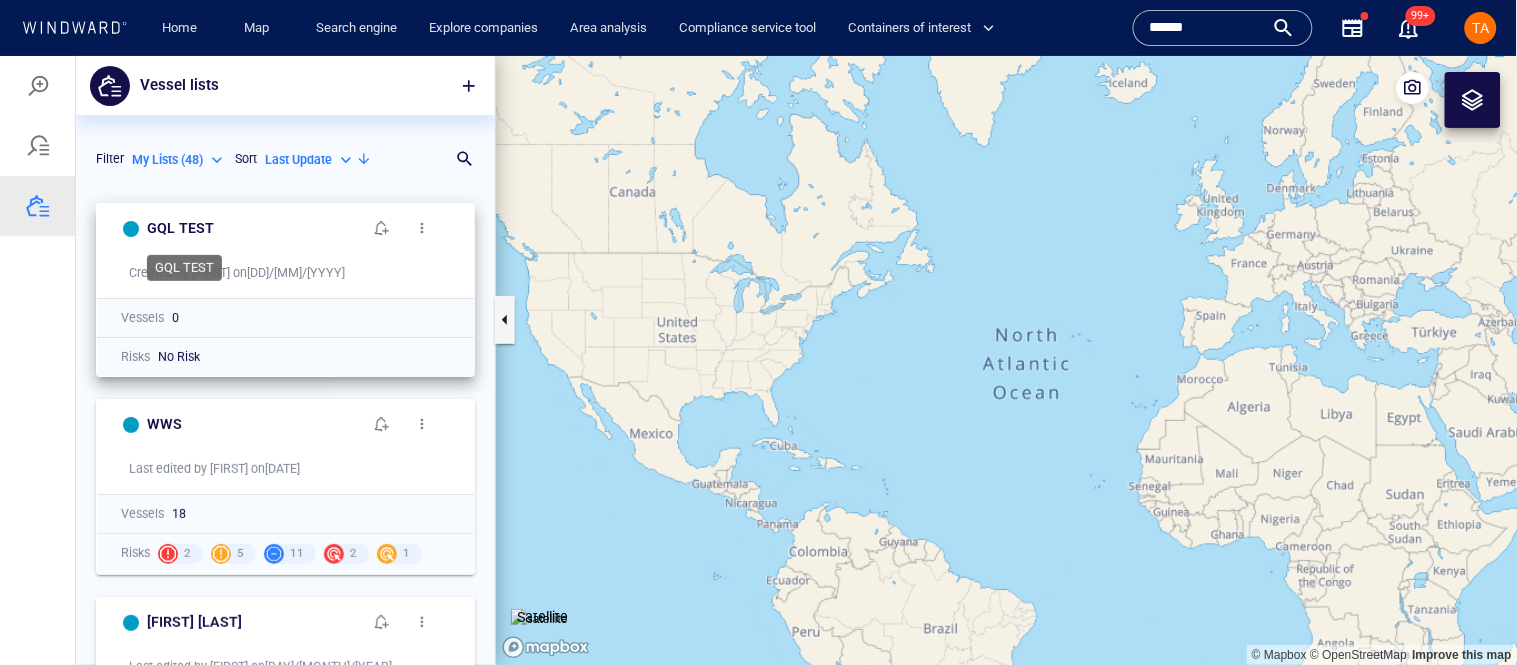 click on "GQL TEST" at bounding box center [254, 227] 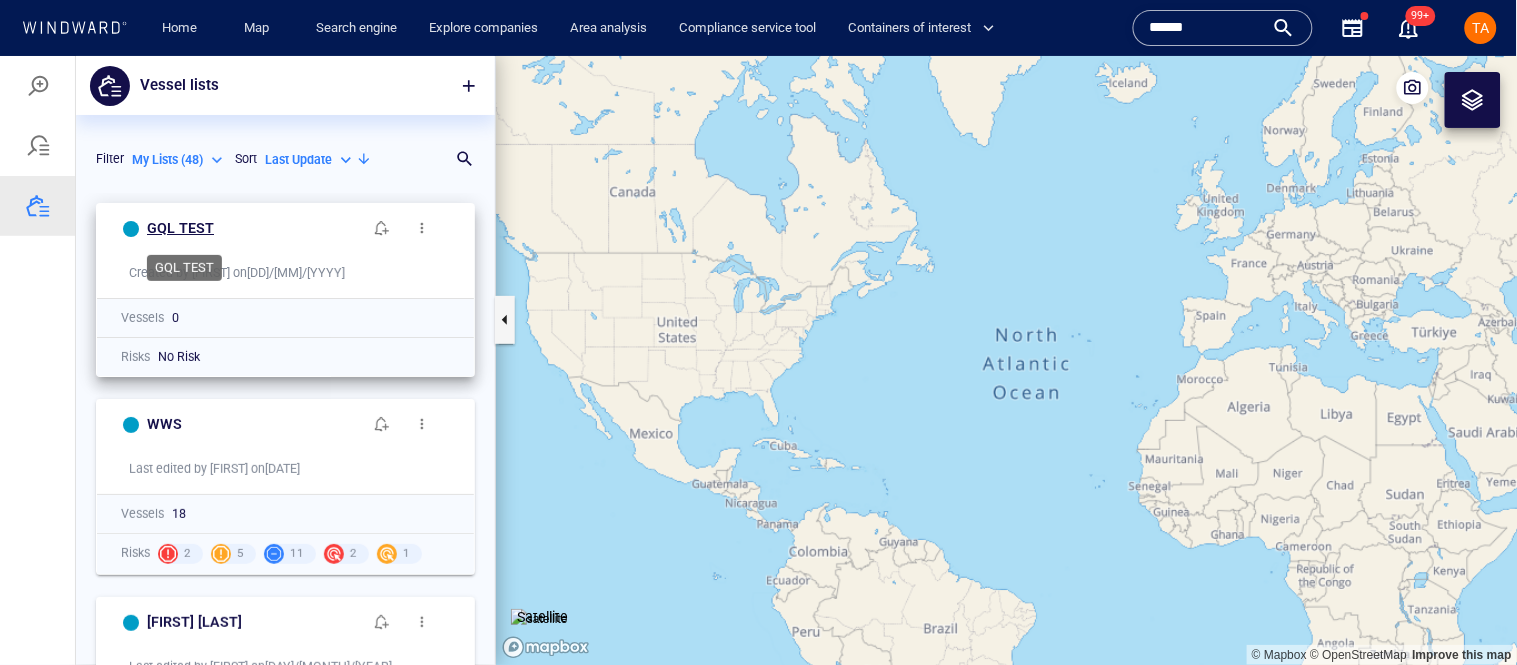 click on "GQL TEST" at bounding box center [180, 227] 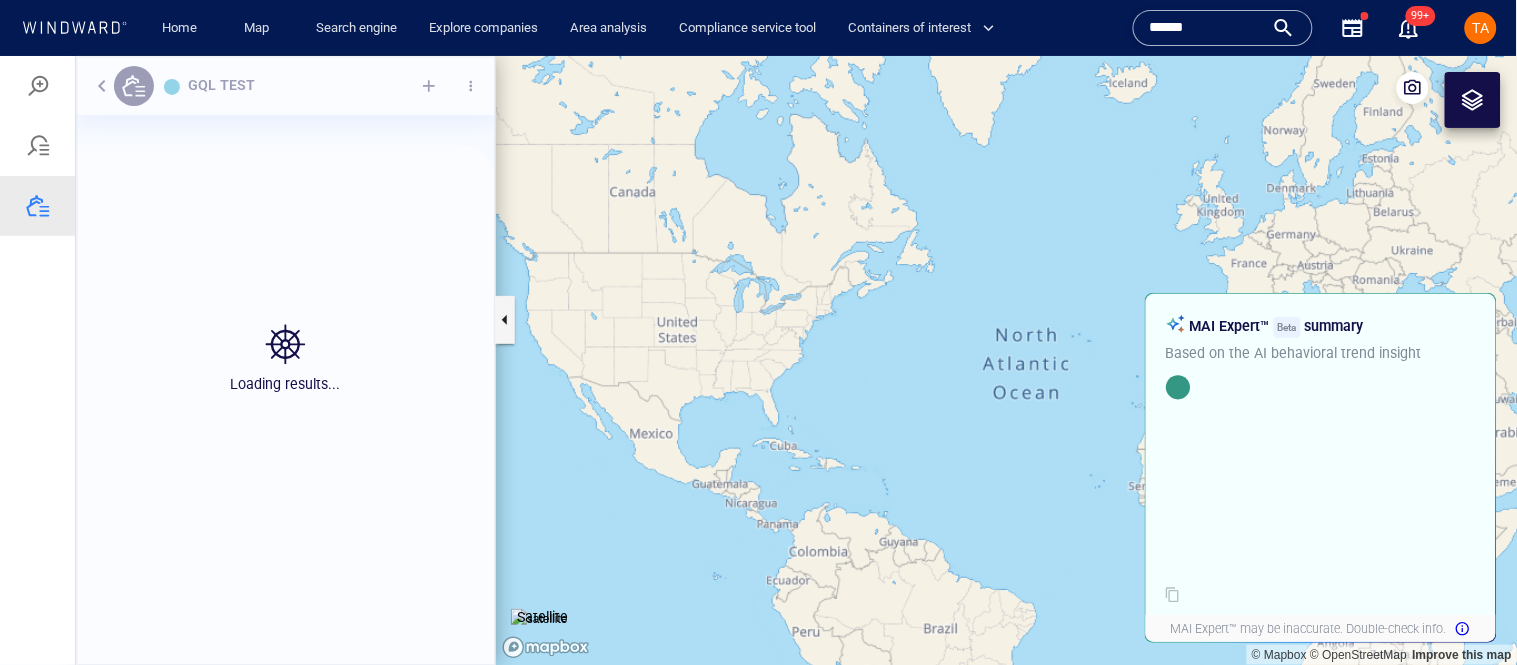 scroll, scrollTop: 17, scrollLeft: 17, axis: both 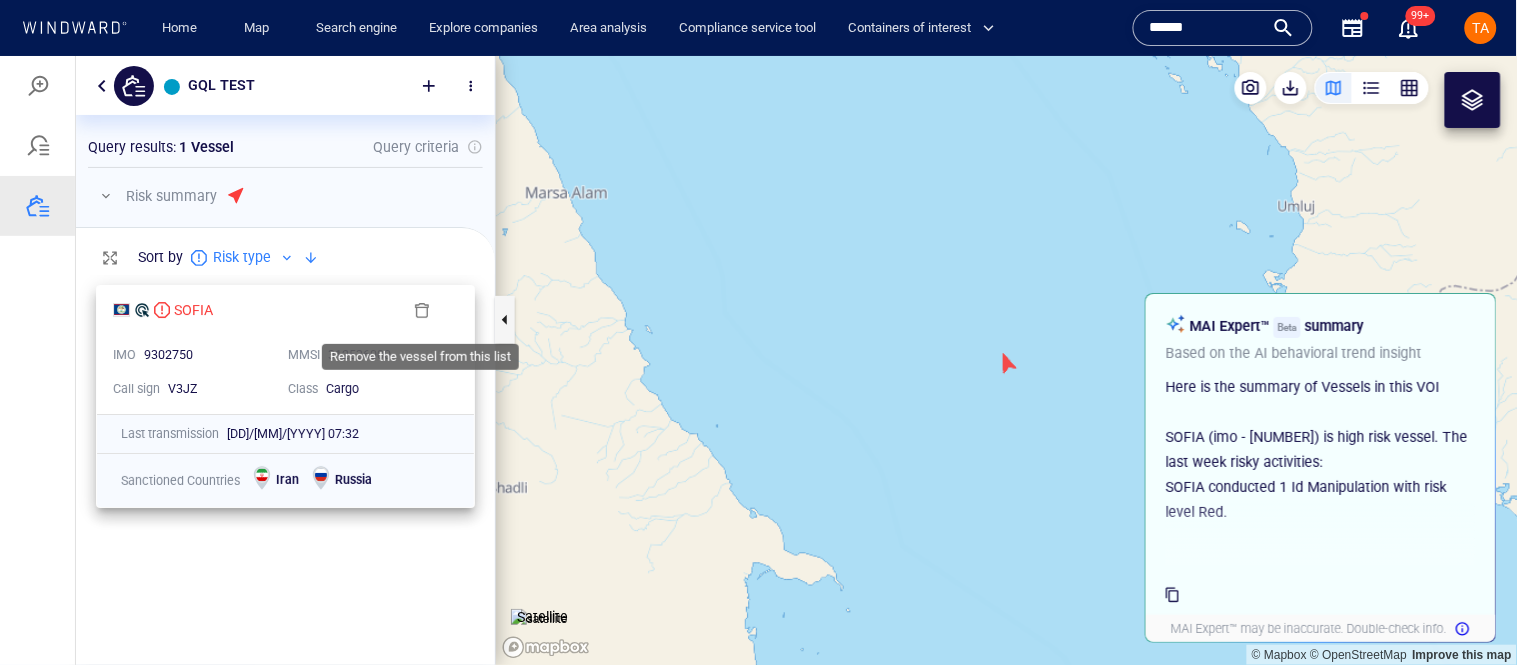 click at bounding box center (422, 309) 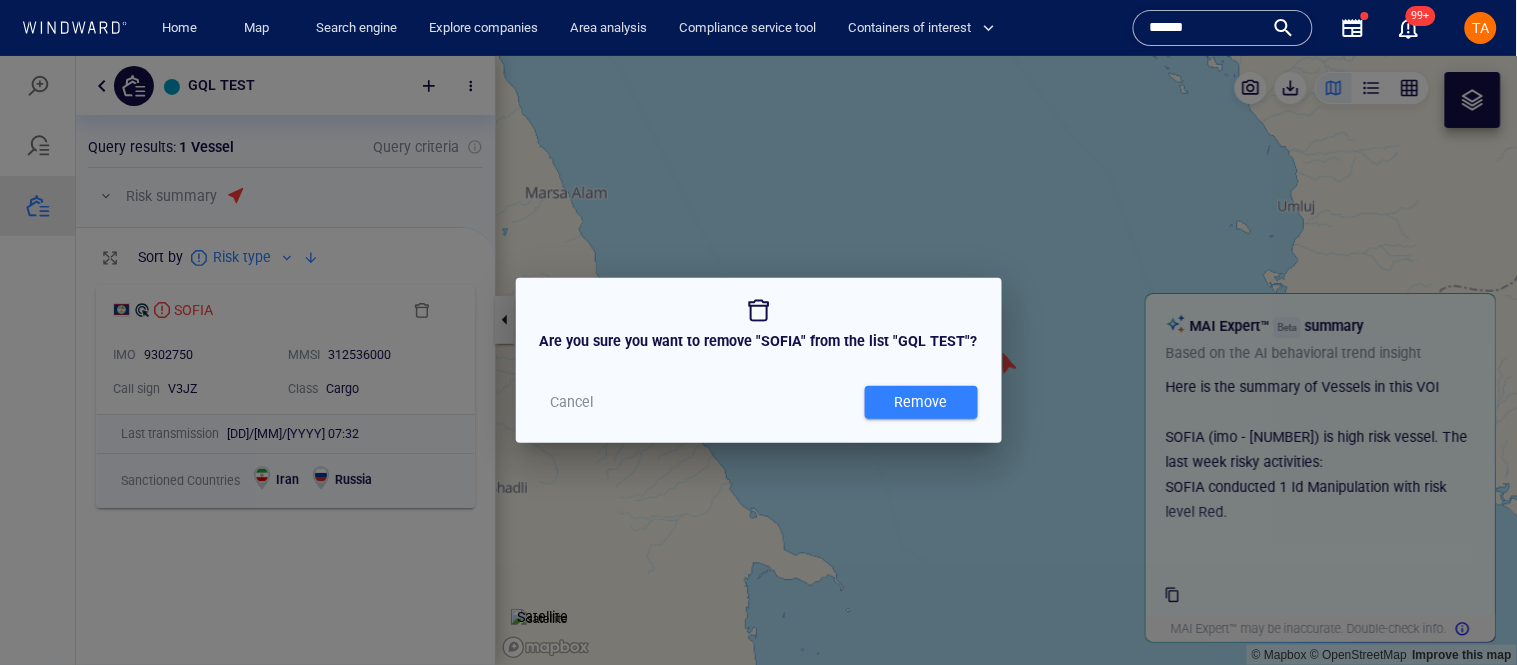 click on "Cancel Remove" at bounding box center (759, 401) 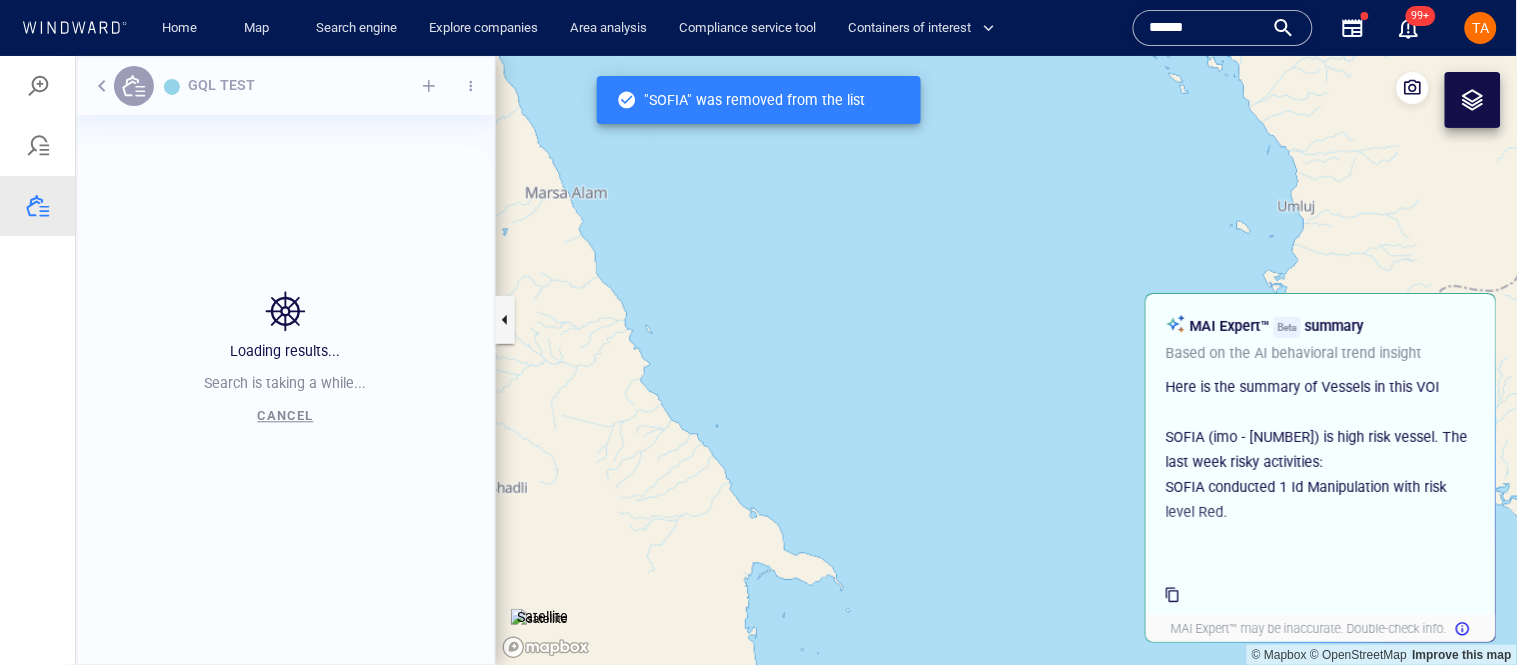 scroll, scrollTop: 17, scrollLeft: 17, axis: both 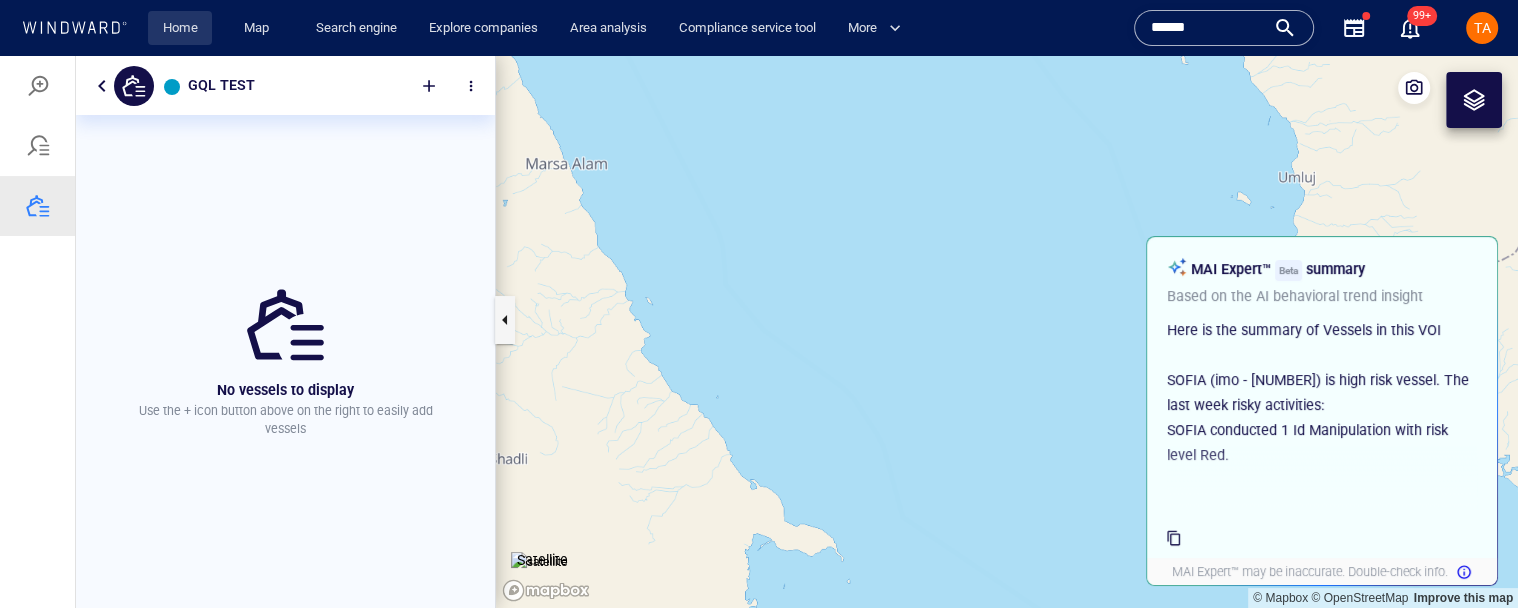 click on "Home" at bounding box center [180, 28] 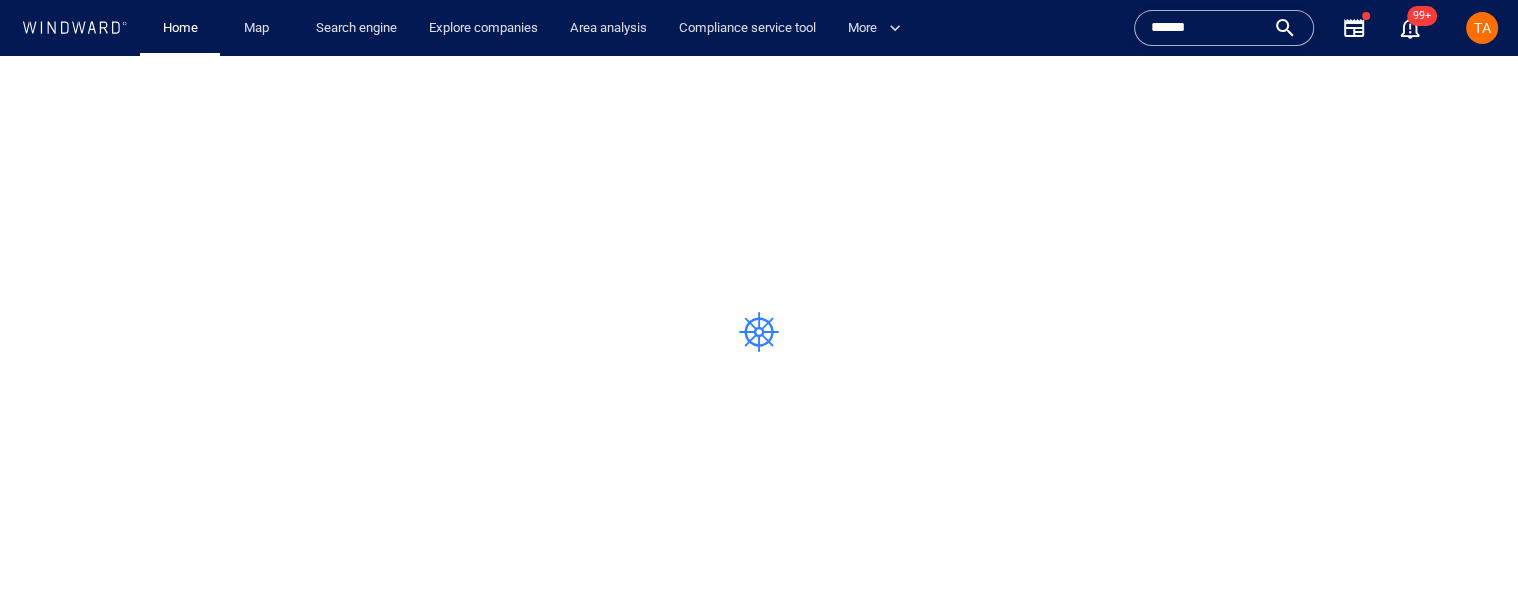 click on "******" at bounding box center [1208, 28] 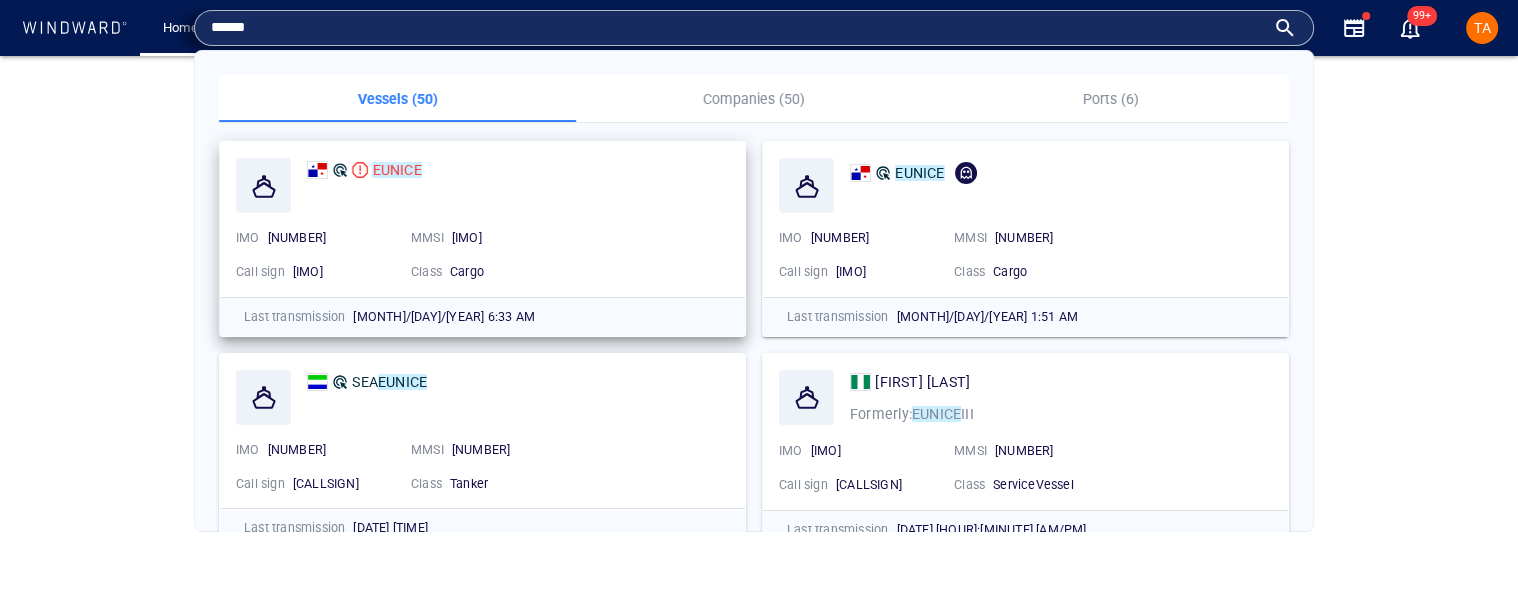 click on "9169380" at bounding box center [297, 237] 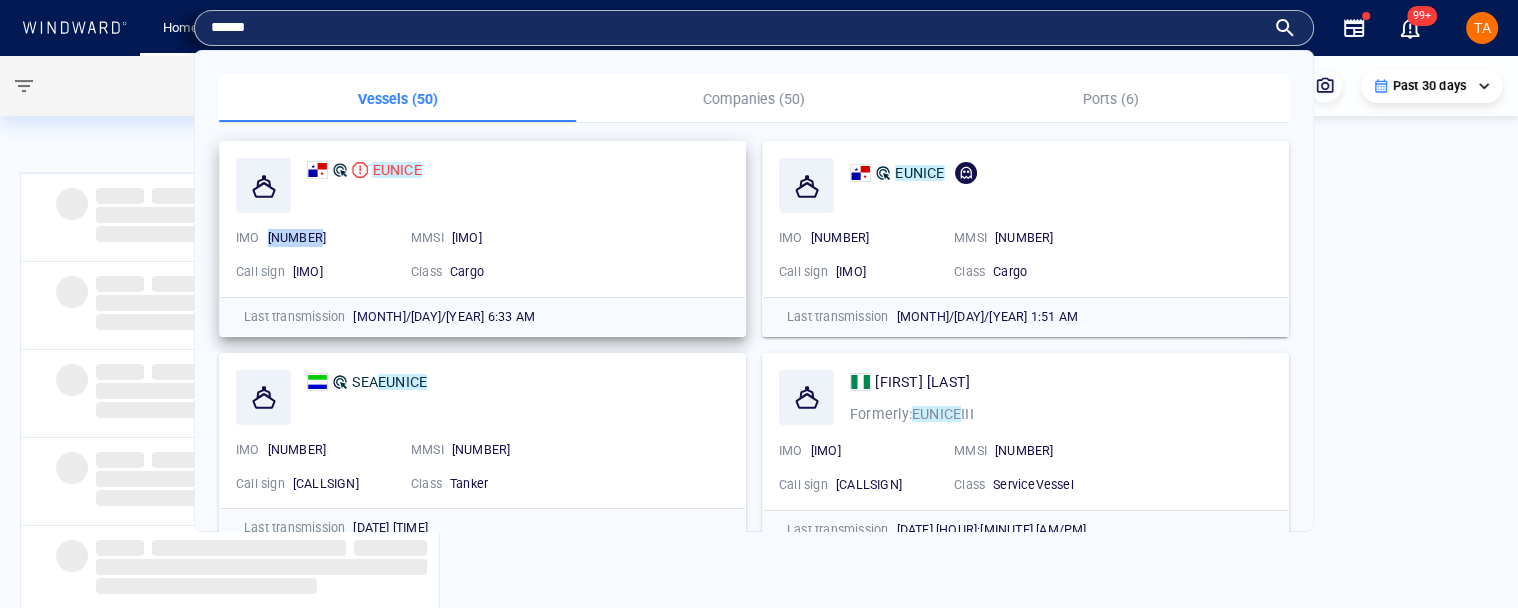 click on "9169380" at bounding box center (297, 237) 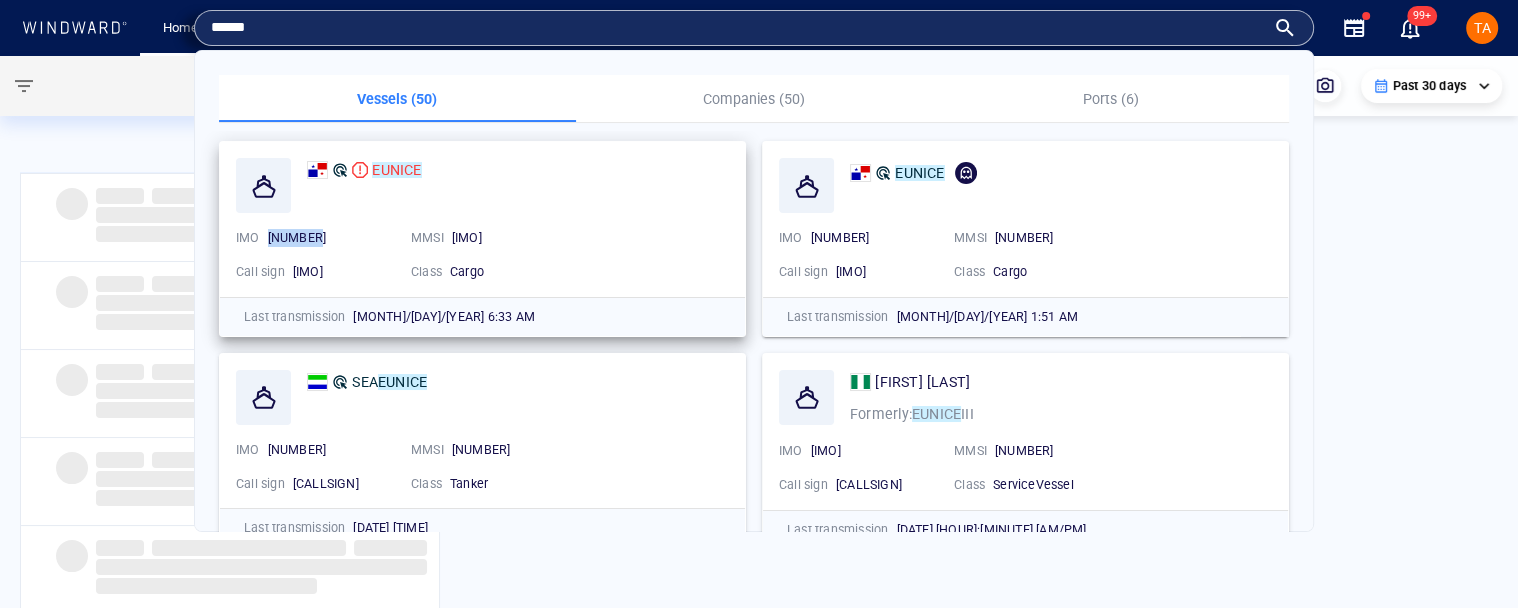 copy on "9169380" 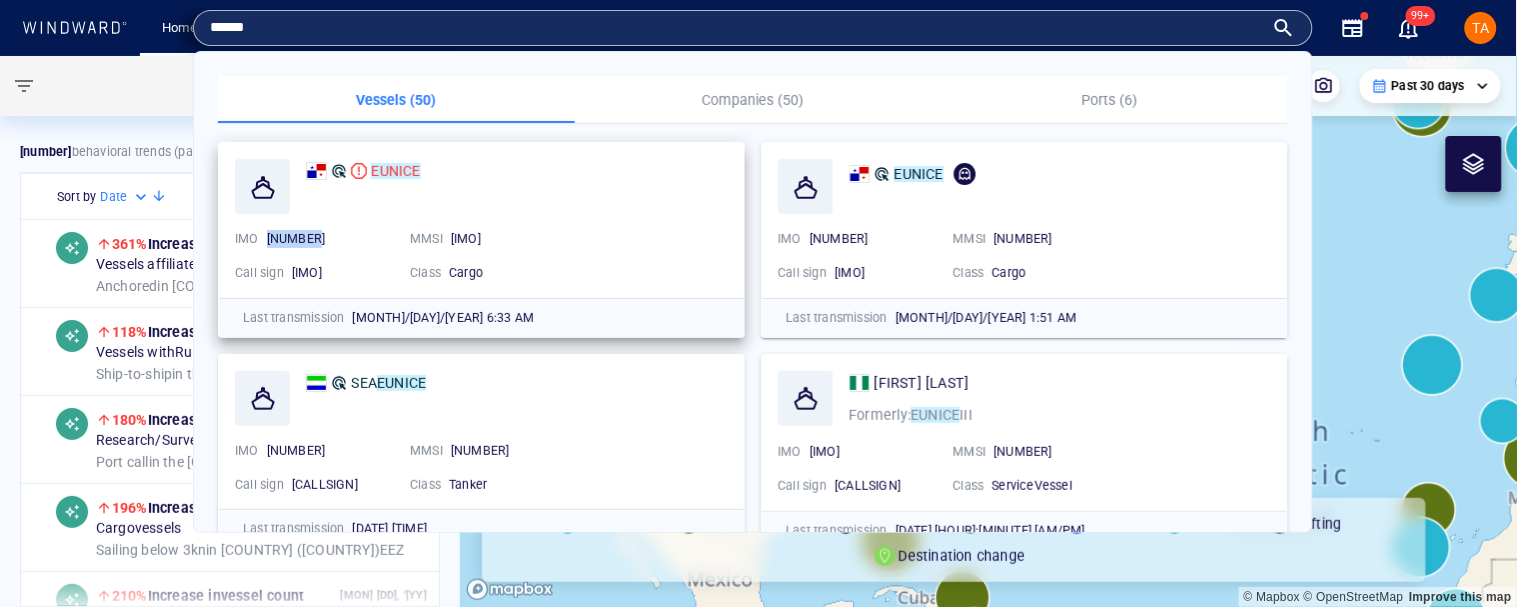 click on "EUNICE IMO 9169380 MMSI 374482000 Call sign 3FDY3 Class Cargo" at bounding box center (481, 220) 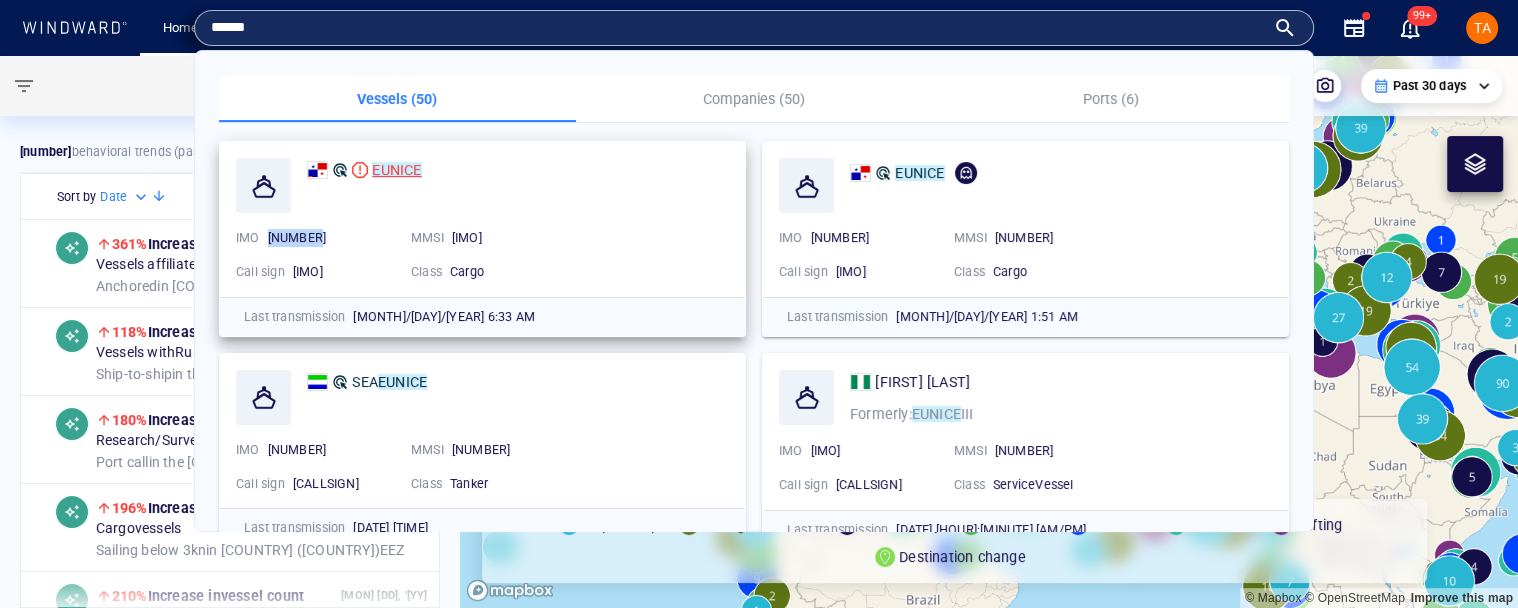 click on "EUNICE" at bounding box center [396, 170] 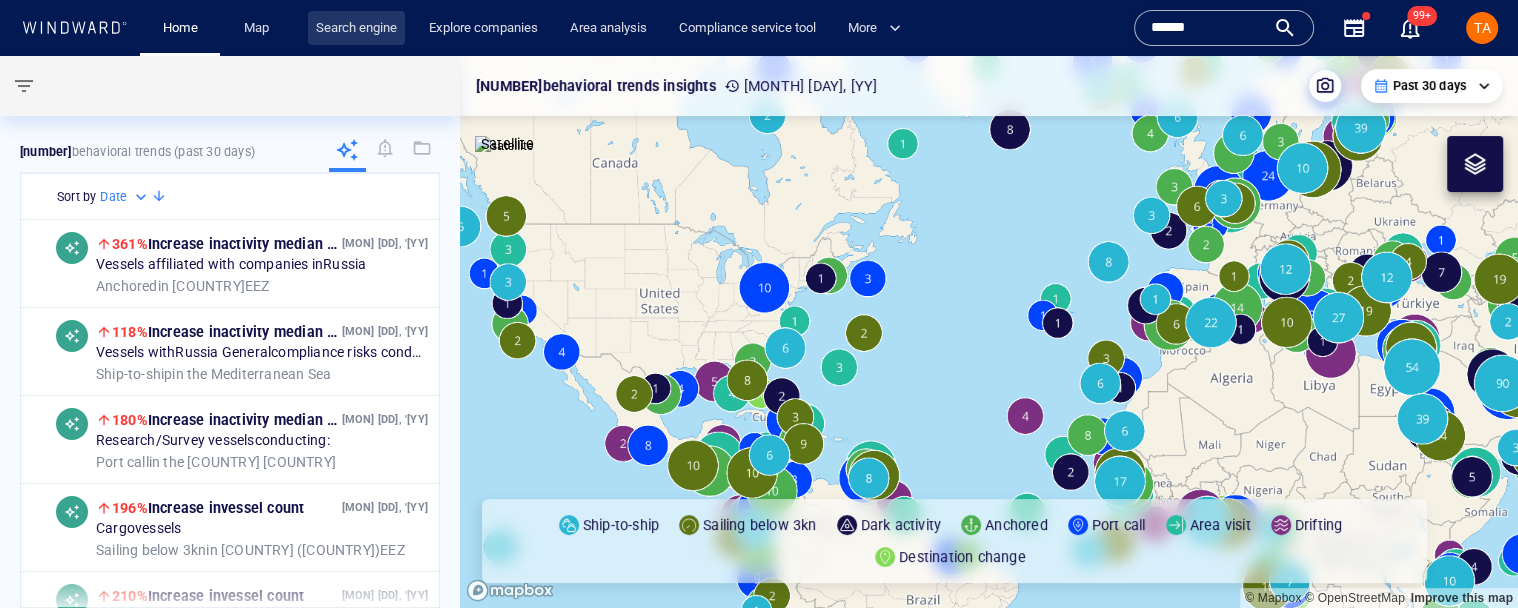 click on "Search engine" at bounding box center [356, 28] 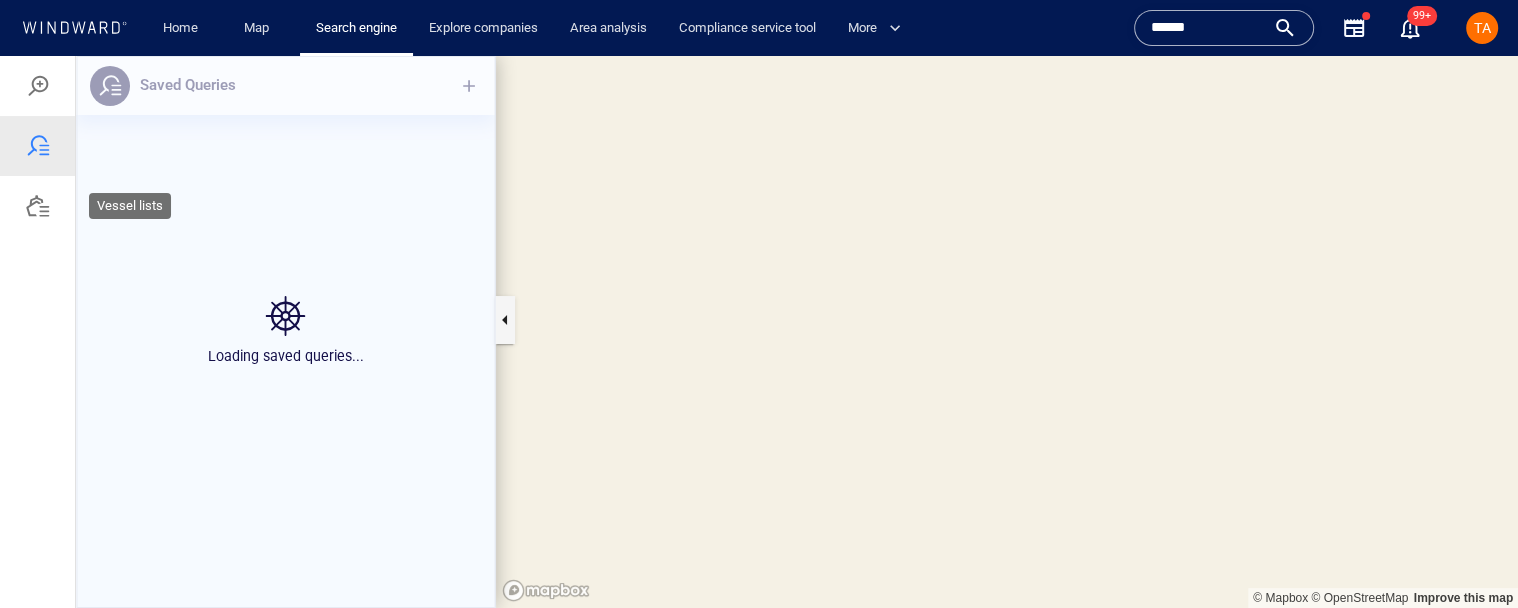 click at bounding box center (38, 206) 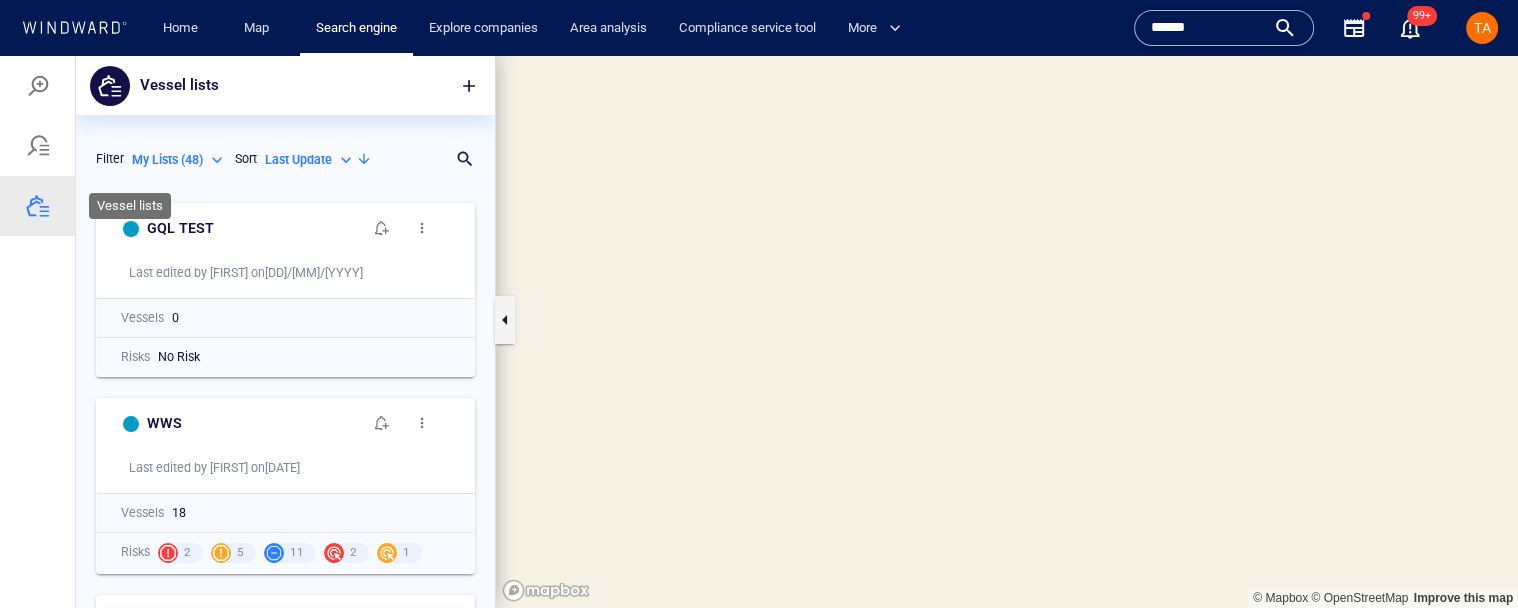 scroll, scrollTop: 18, scrollLeft: 17, axis: both 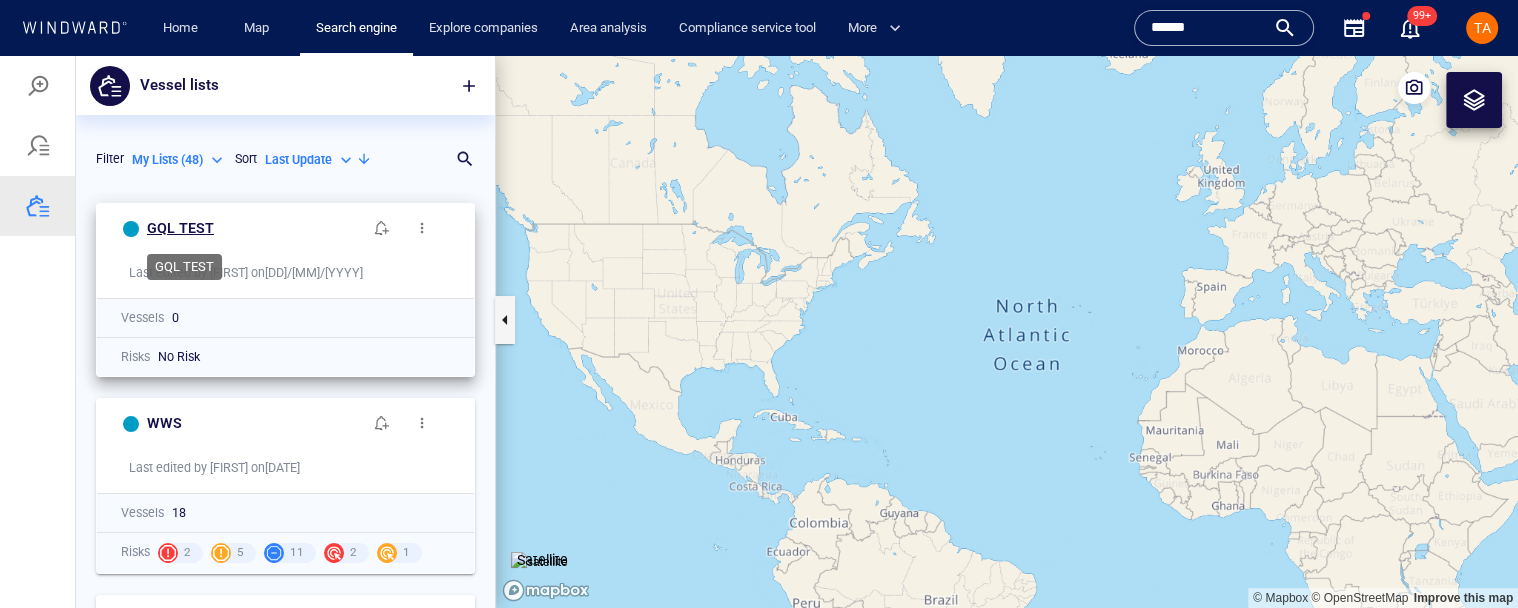 click on "GQL TEST" at bounding box center (180, 228) 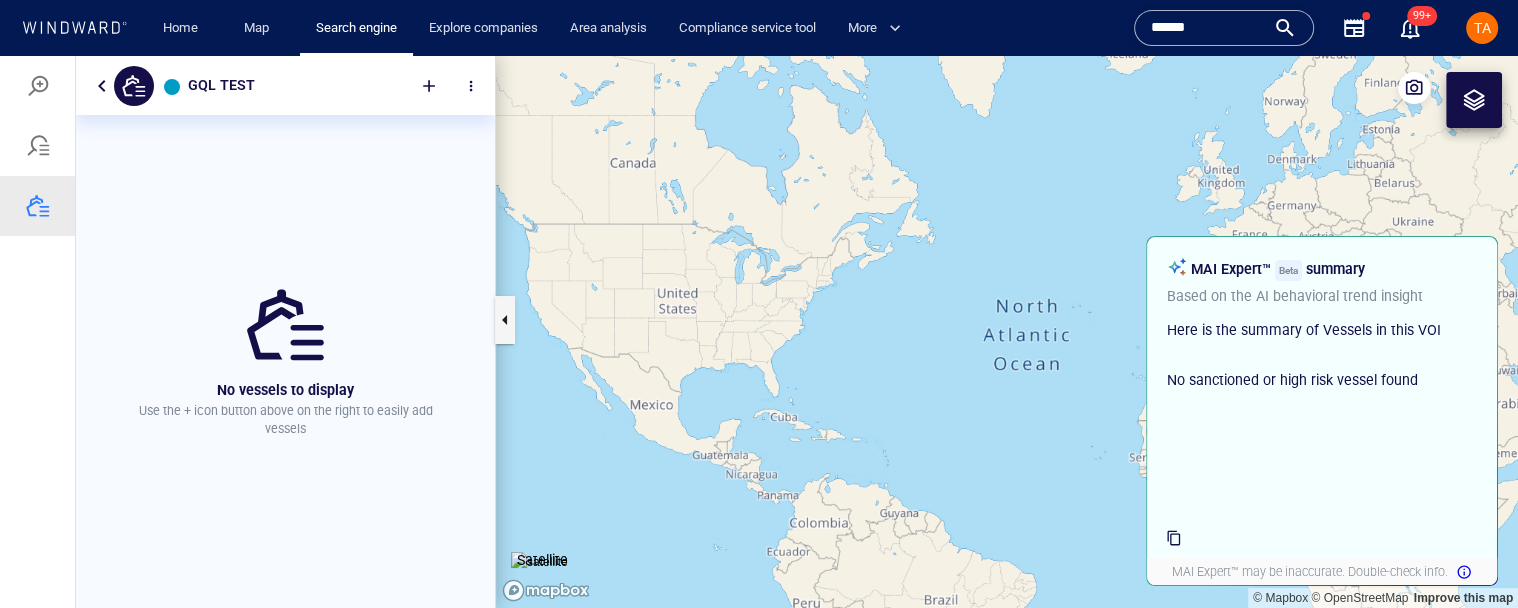 click on "******" at bounding box center [1208, 28] 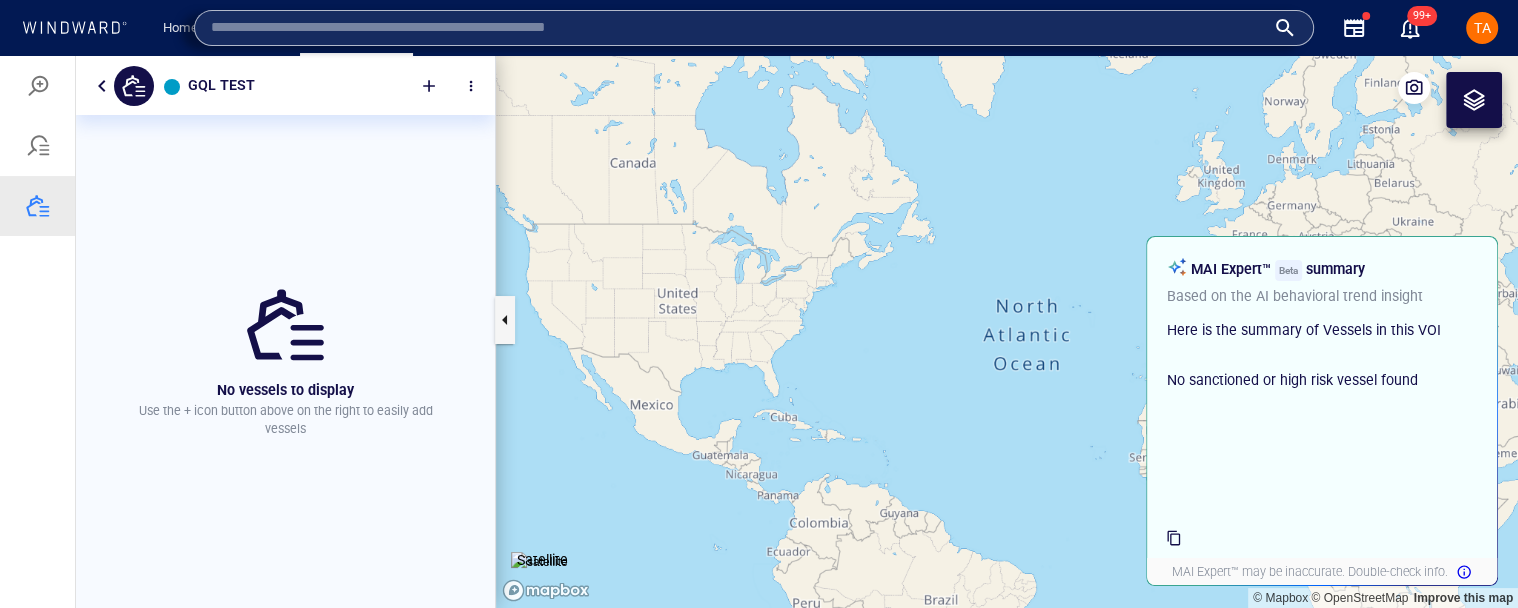 type 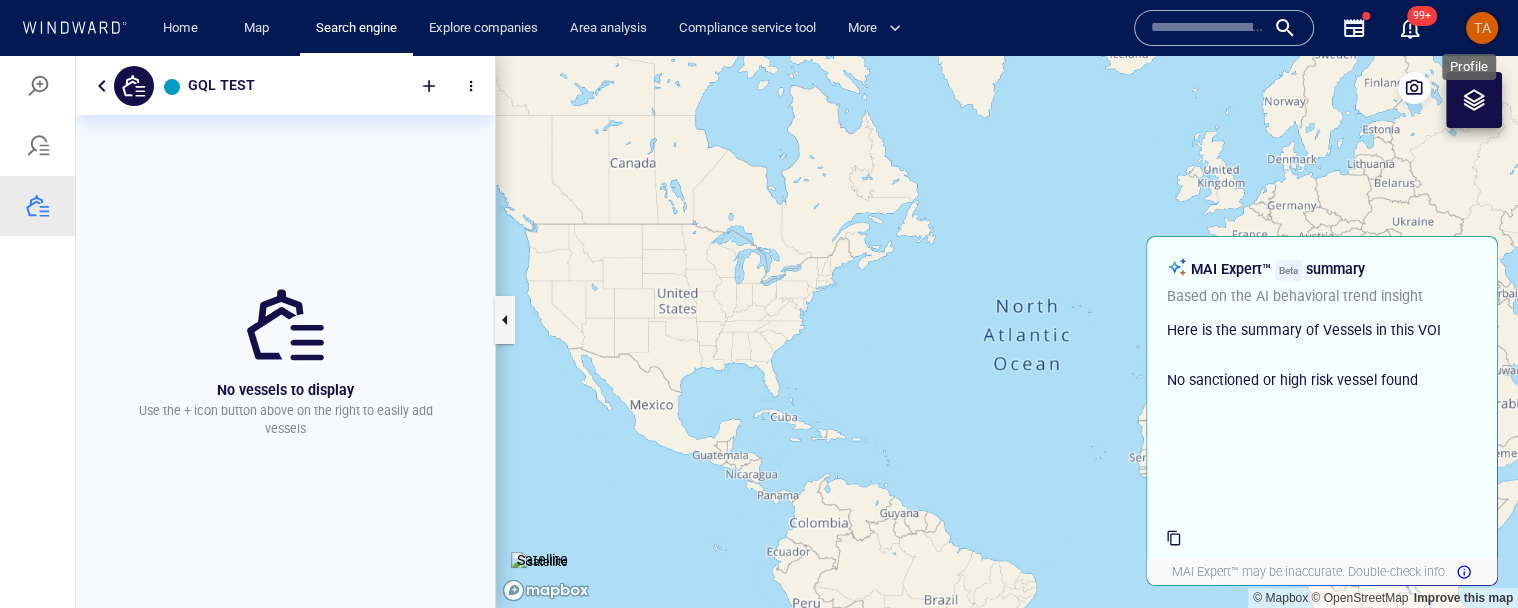 click on "TA" at bounding box center [1482, 28] 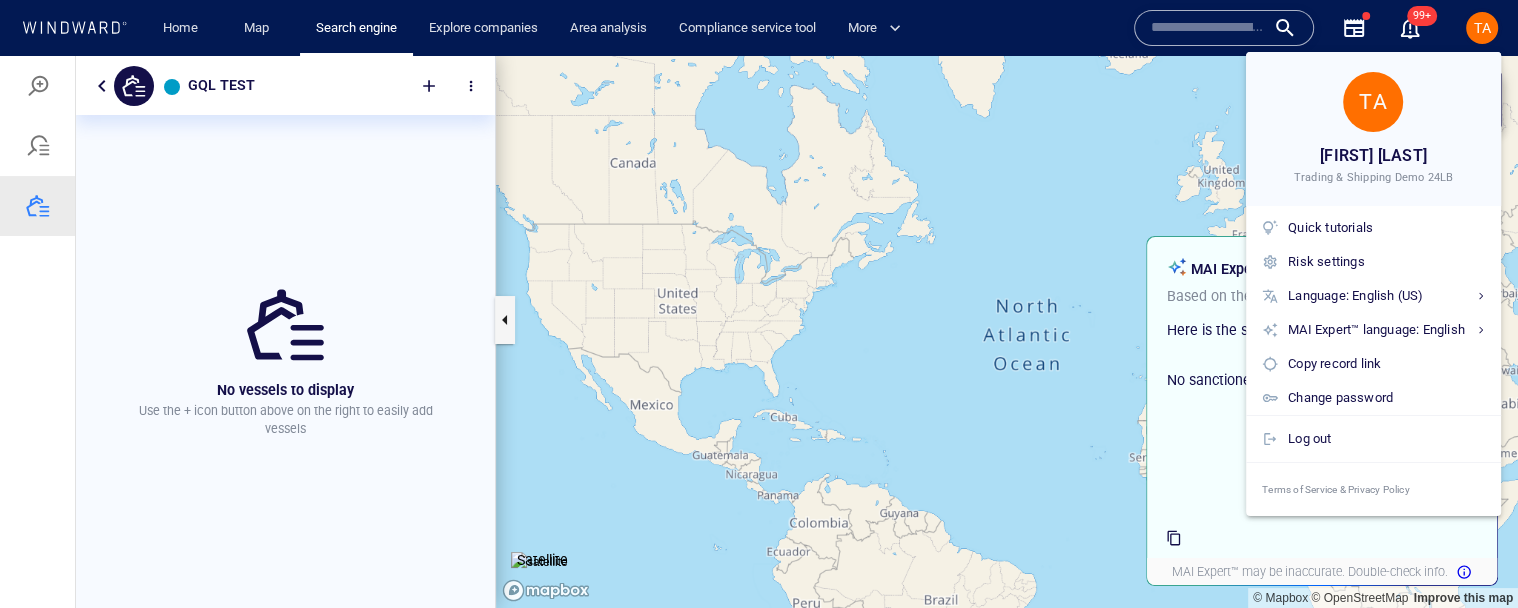 click at bounding box center [759, 304] 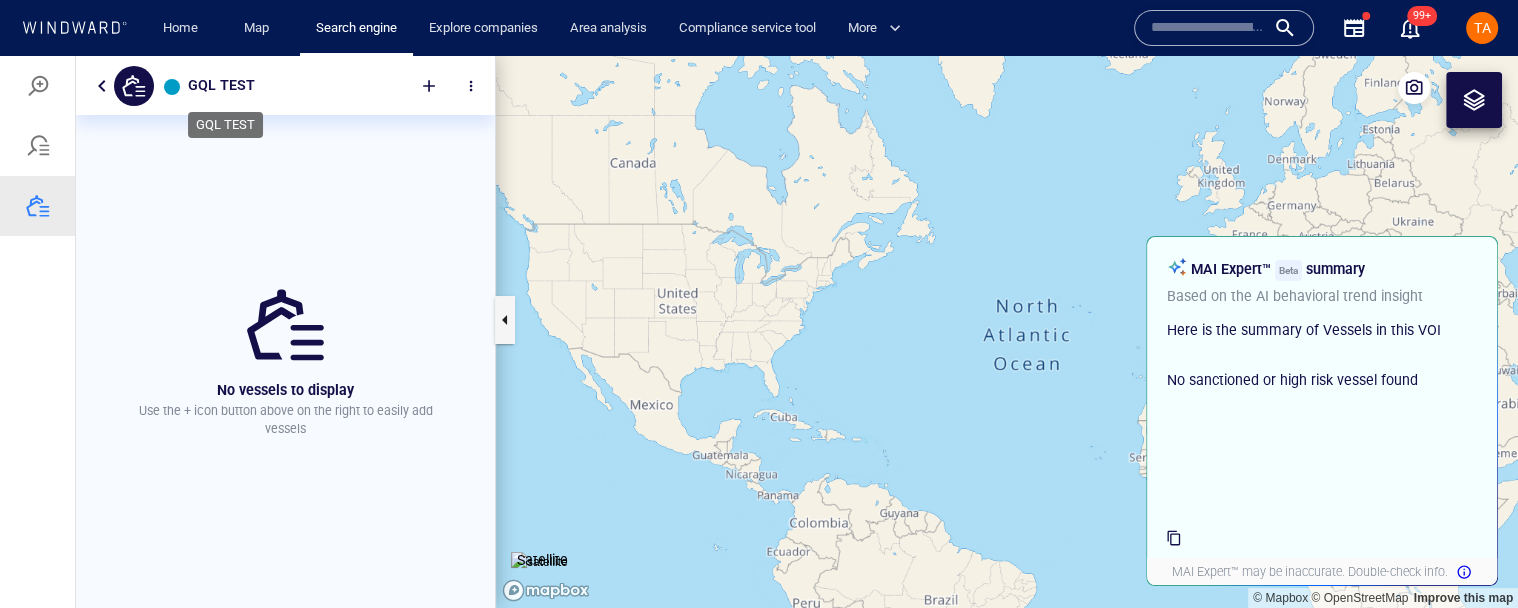 click on "GQL TEST" at bounding box center (221, 85) 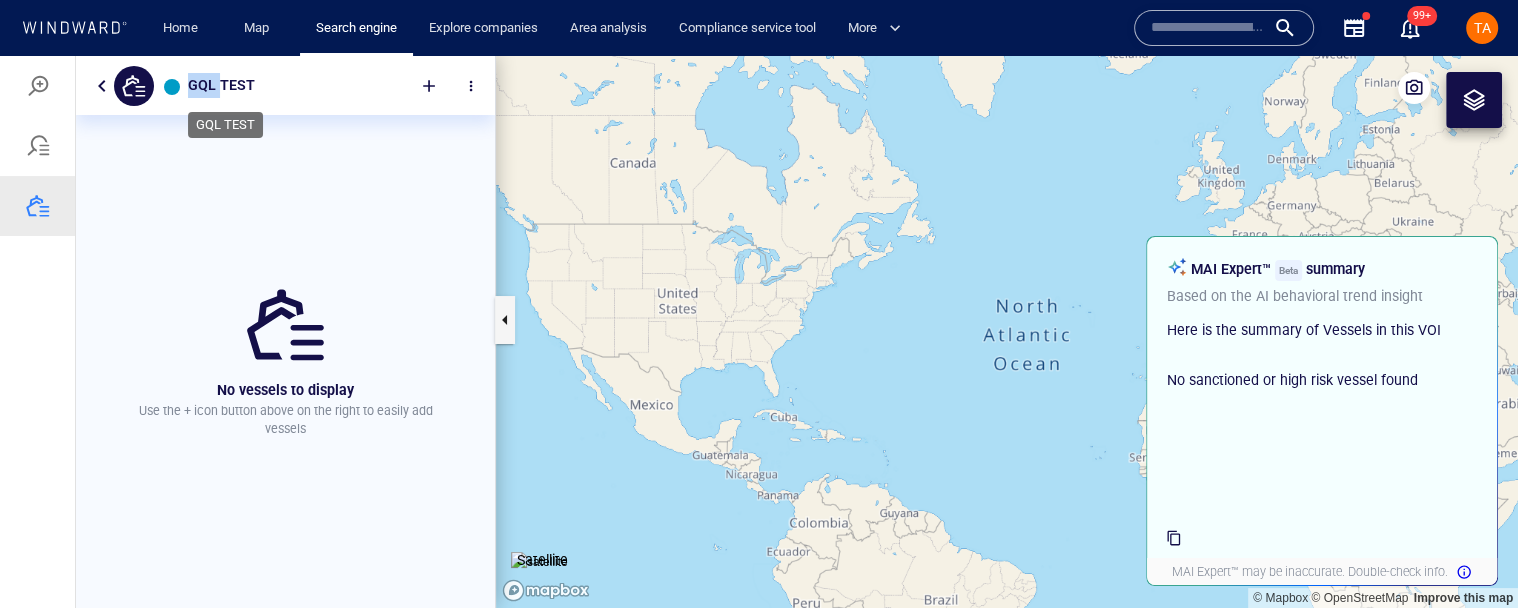 click on "GQL TEST" at bounding box center [221, 85] 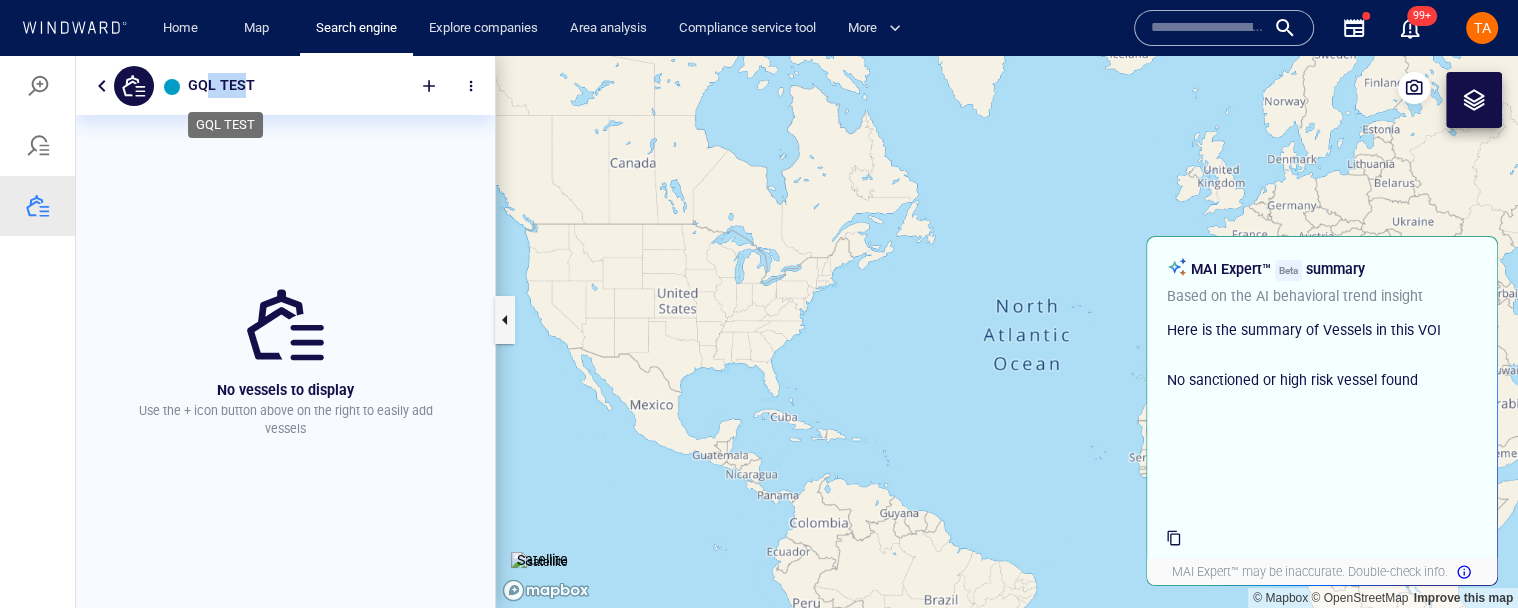 drag, startPoint x: 252, startPoint y: 84, endPoint x: 206, endPoint y: 86, distance: 46.043457 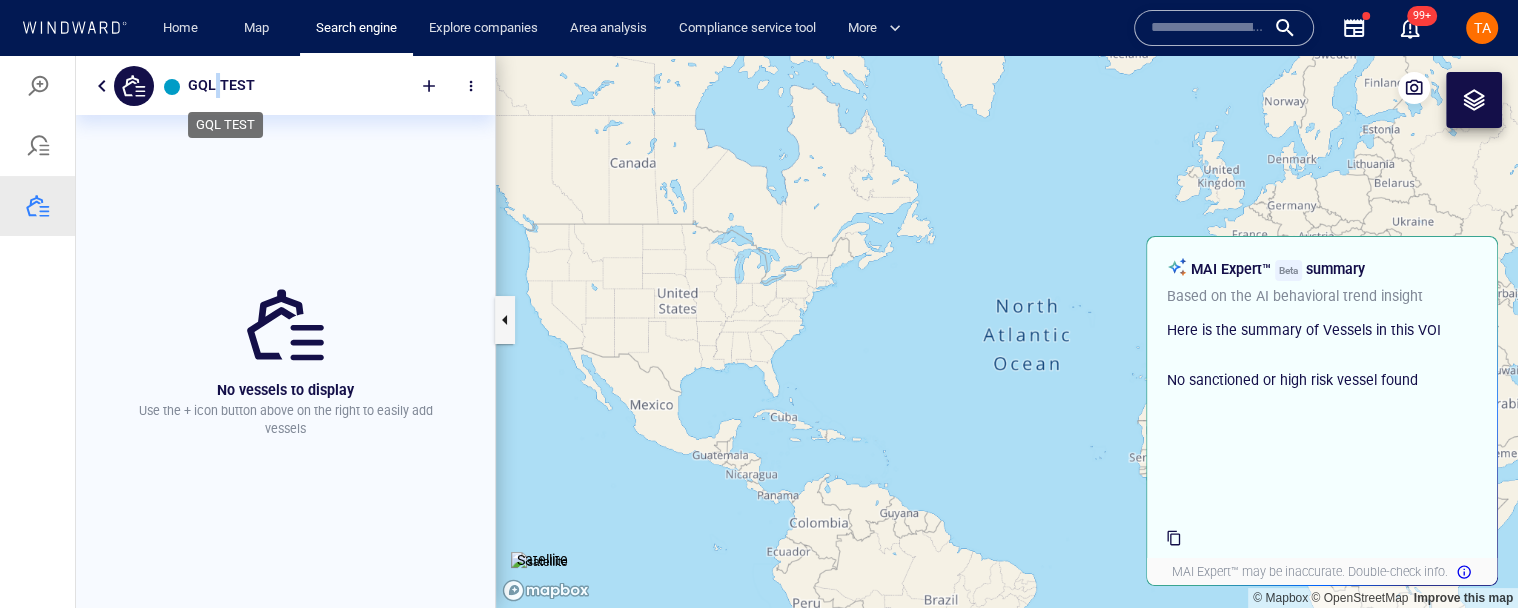 click on "GQL TEST" at bounding box center [221, 85] 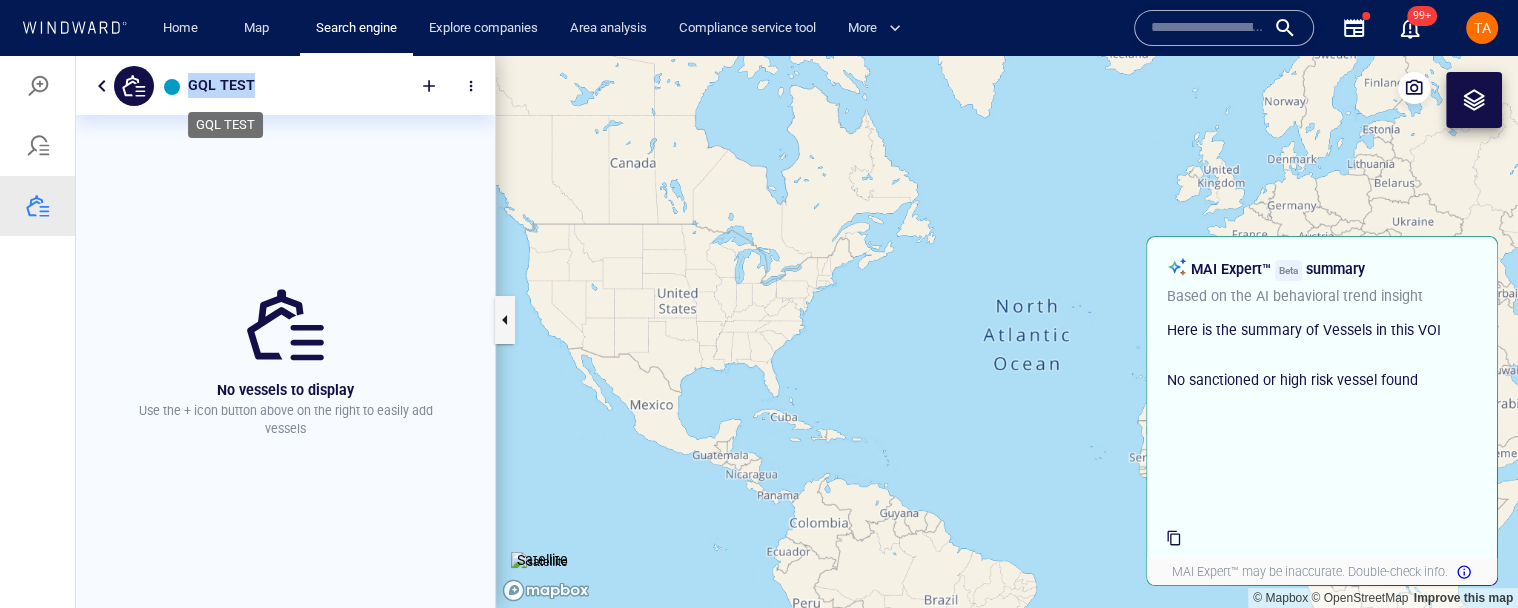 click on "GQL TEST" at bounding box center [221, 85] 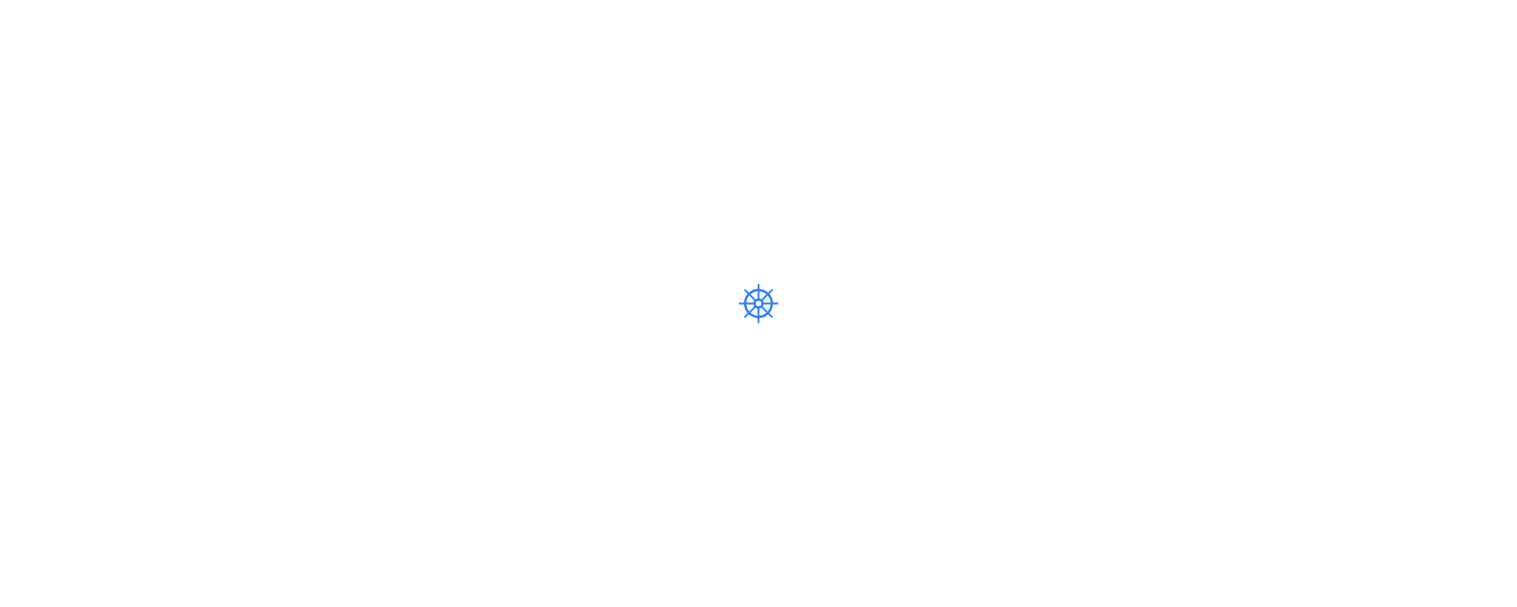 scroll, scrollTop: 0, scrollLeft: 0, axis: both 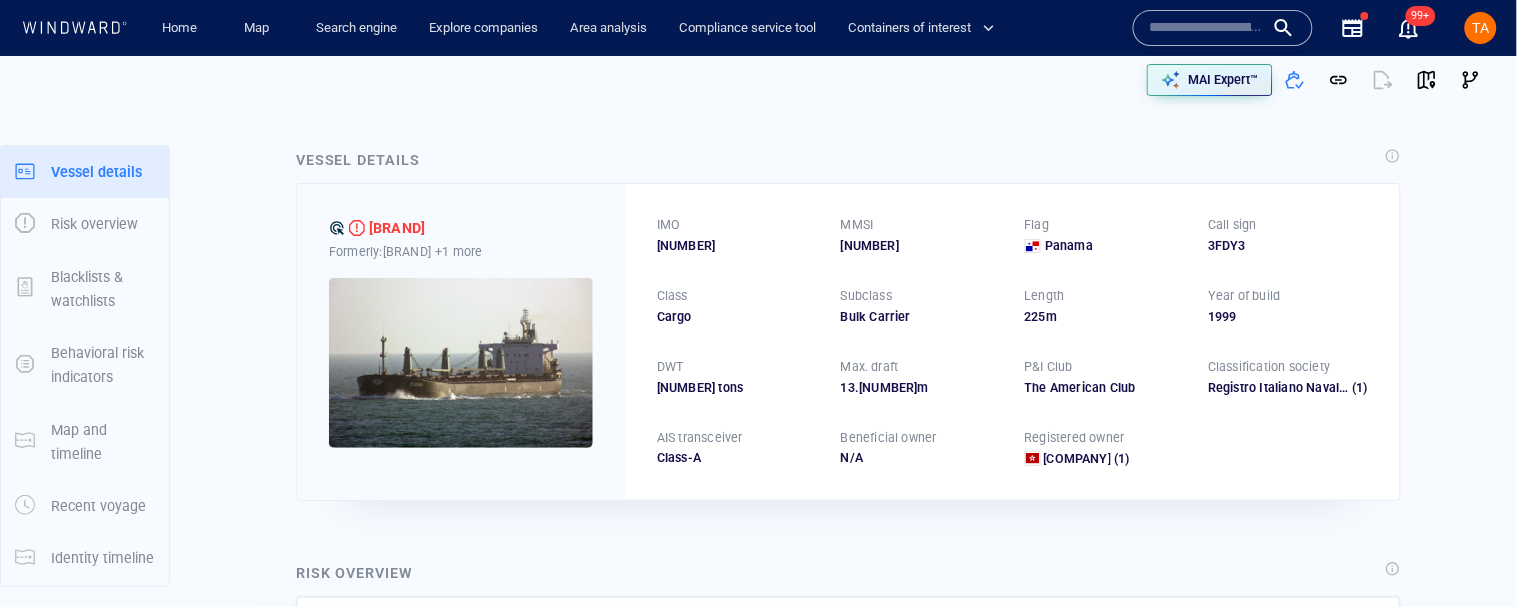 click on "Vessel details" at bounding box center [848, 161] 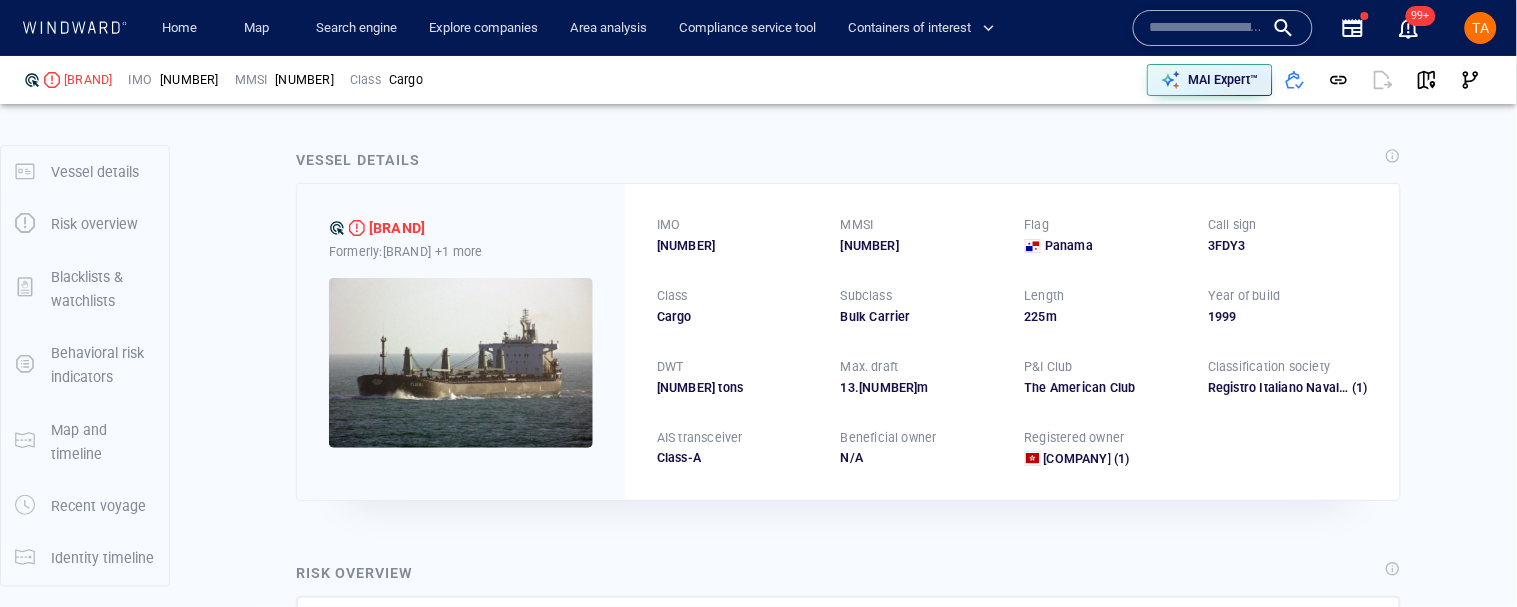 scroll, scrollTop: 222, scrollLeft: 0, axis: vertical 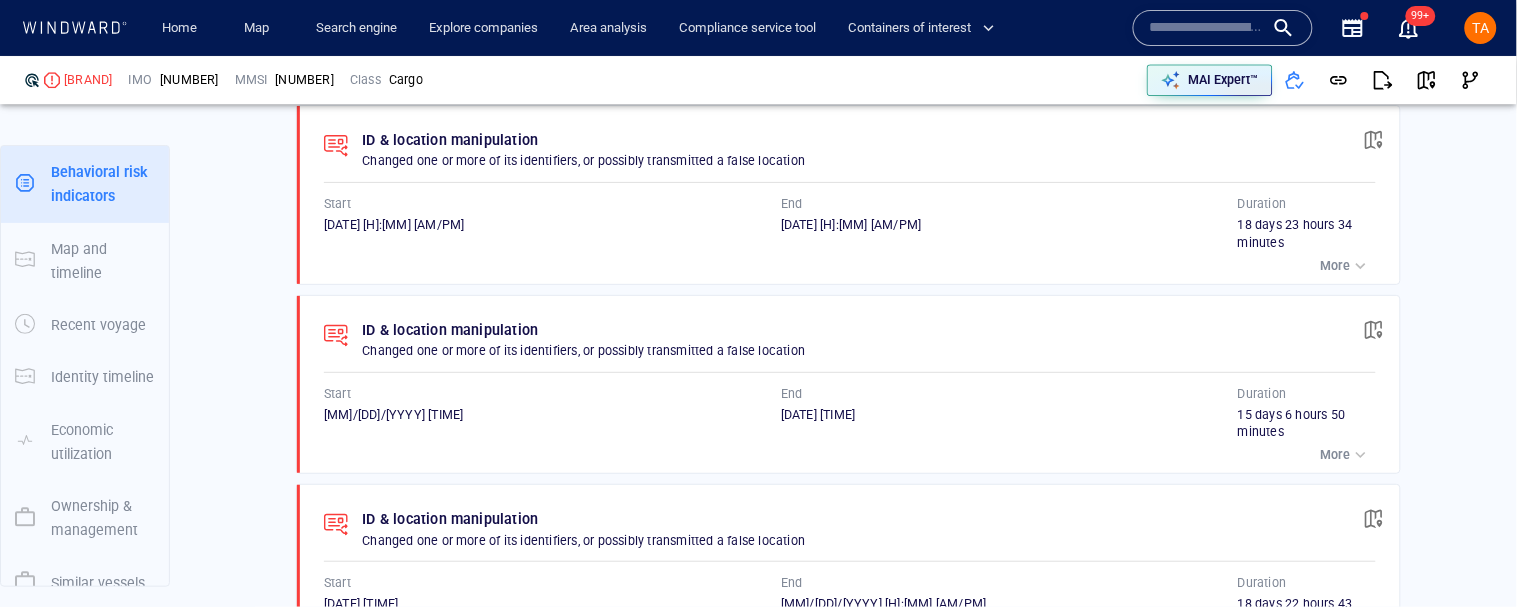 drag, startPoint x: 1128, startPoint y: 150, endPoint x: 1516, endPoint y: 116, distance: 389.48685 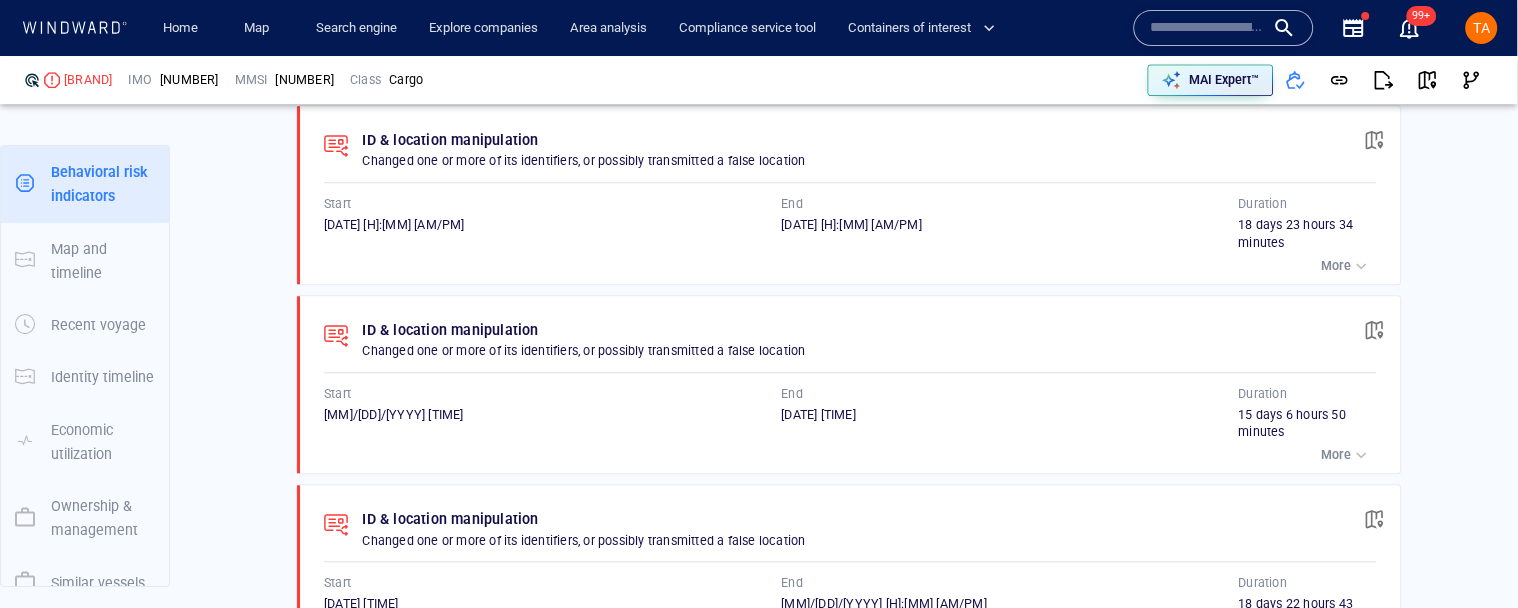 scroll, scrollTop: 181, scrollLeft: 0, axis: vertical 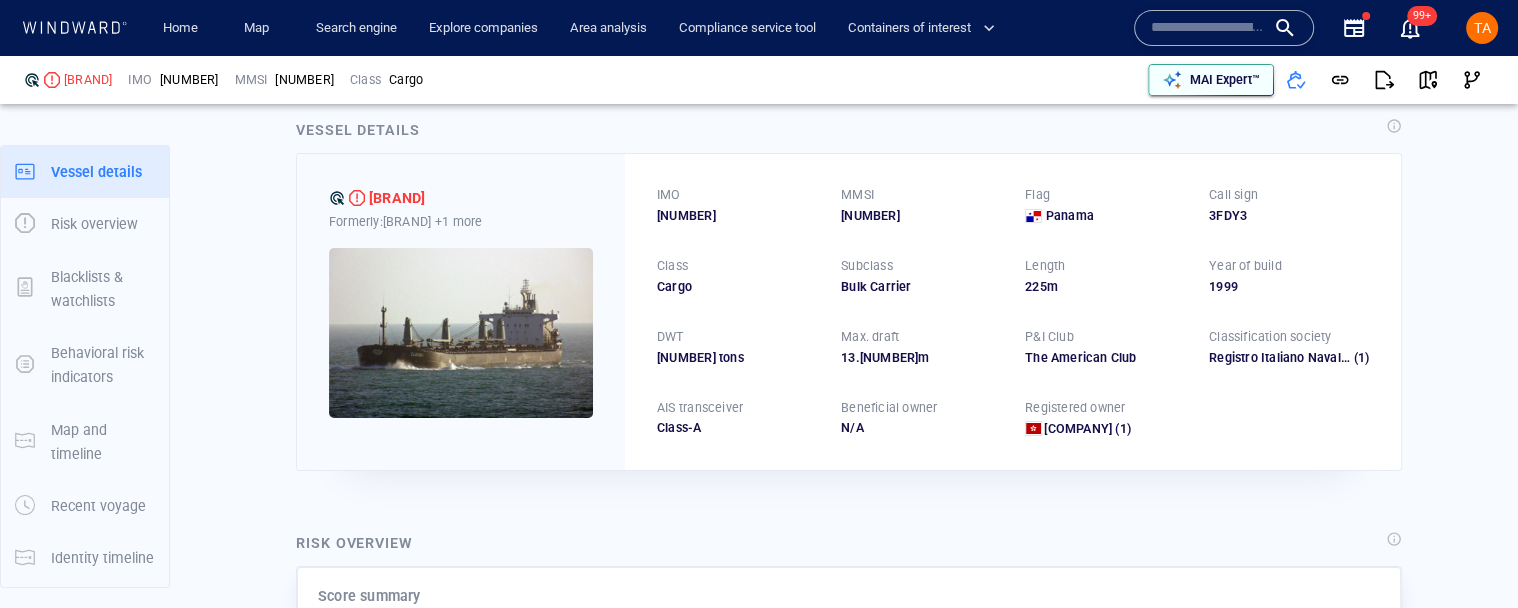 click on "MAI Expert™" at bounding box center [1225, 80] 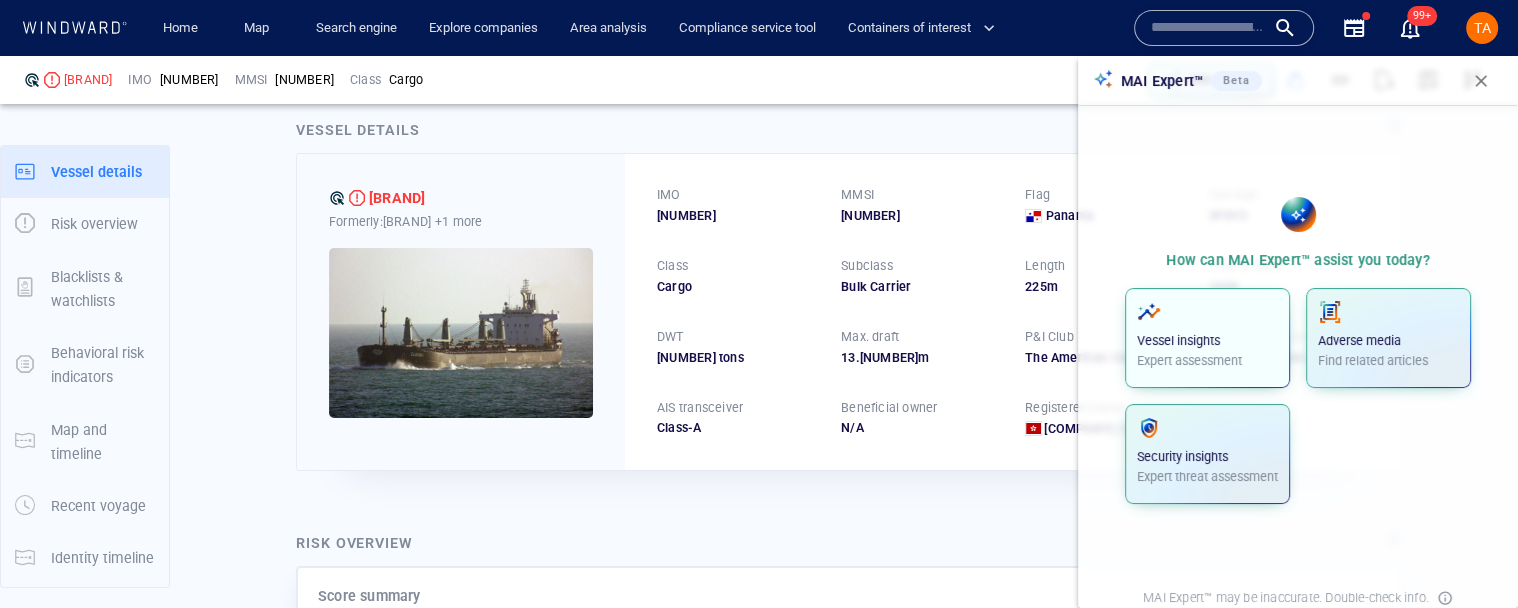 click at bounding box center [1207, 312] 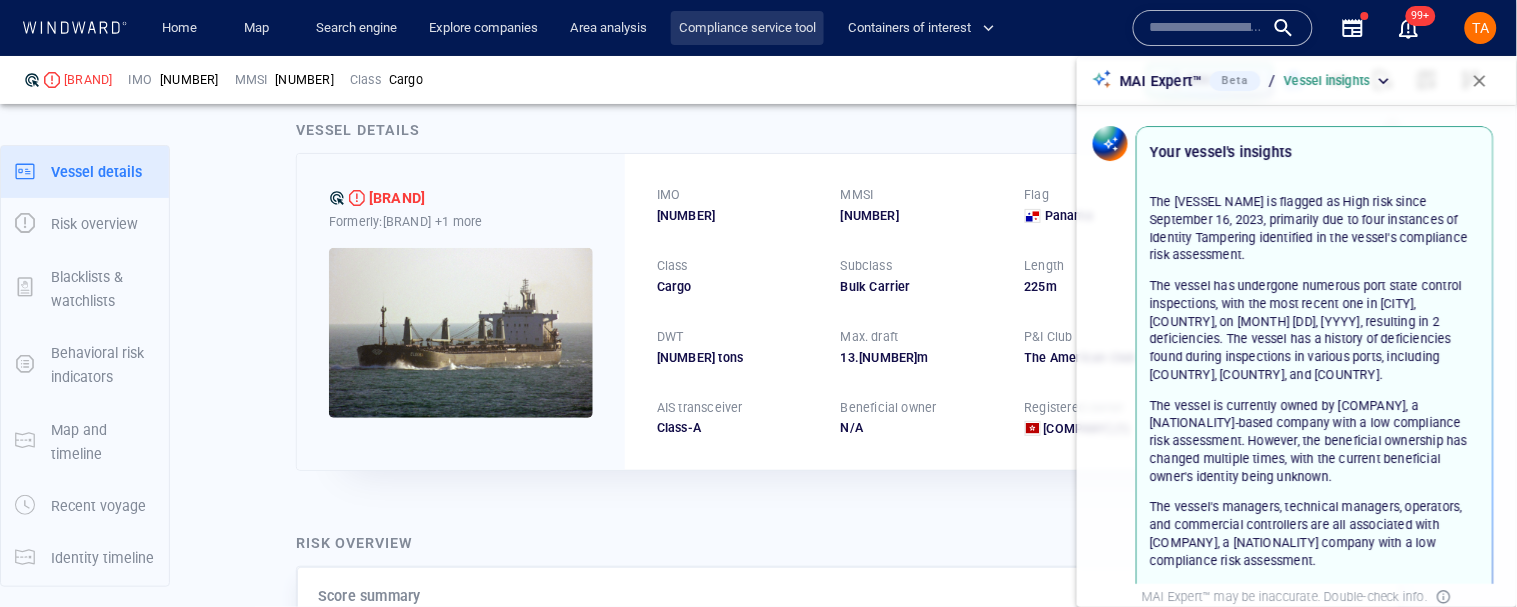 scroll, scrollTop: 30, scrollLeft: 0, axis: vertical 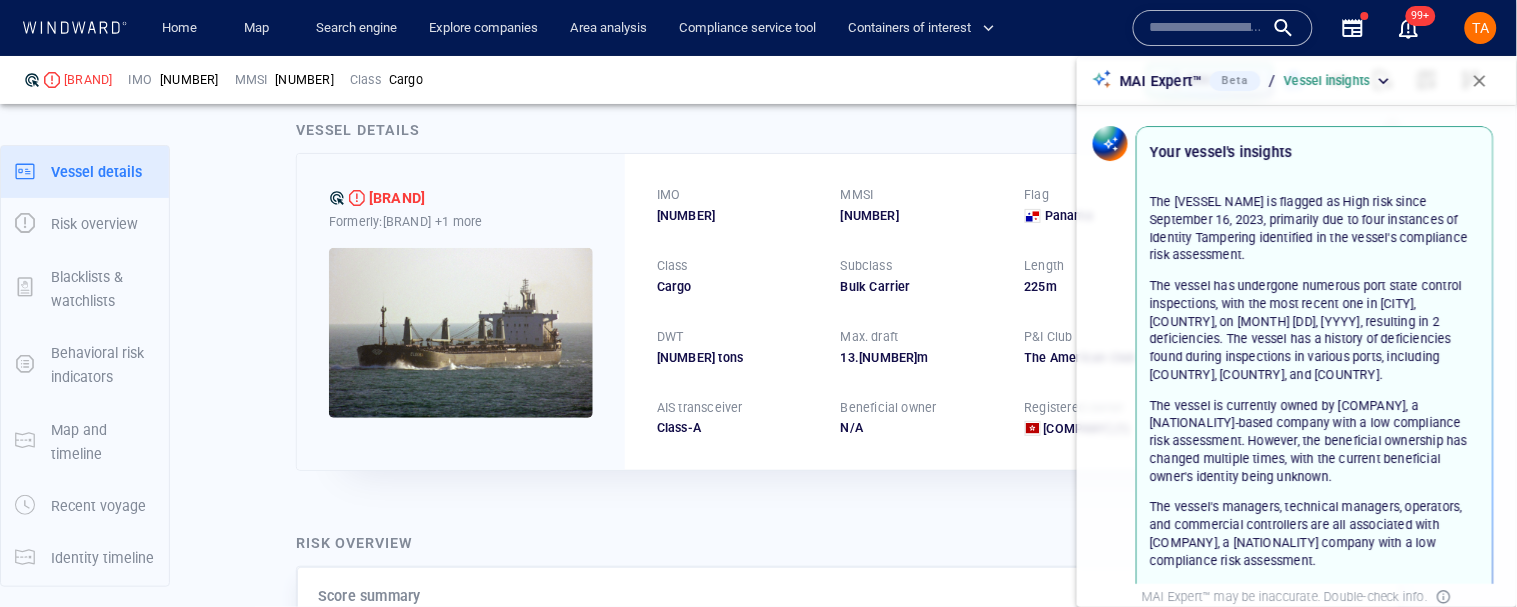 click on "9169380" at bounding box center [189, 80] 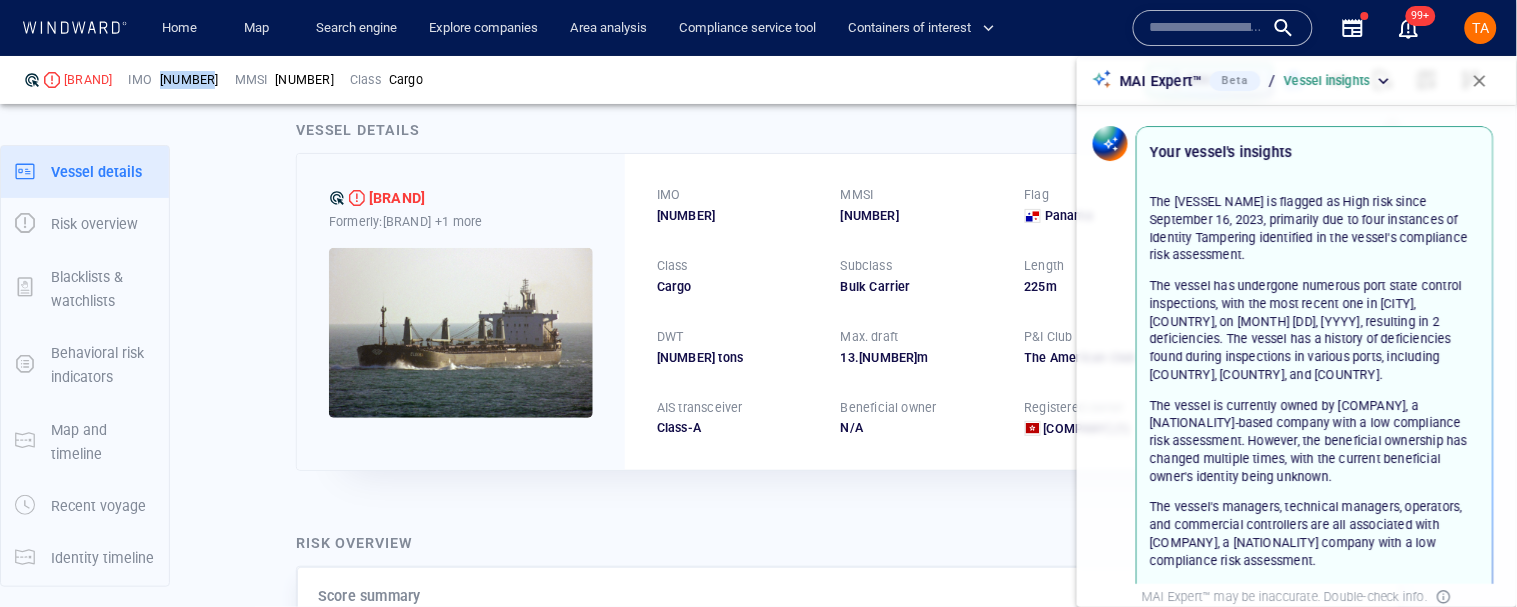 click on "9169380" at bounding box center [189, 80] 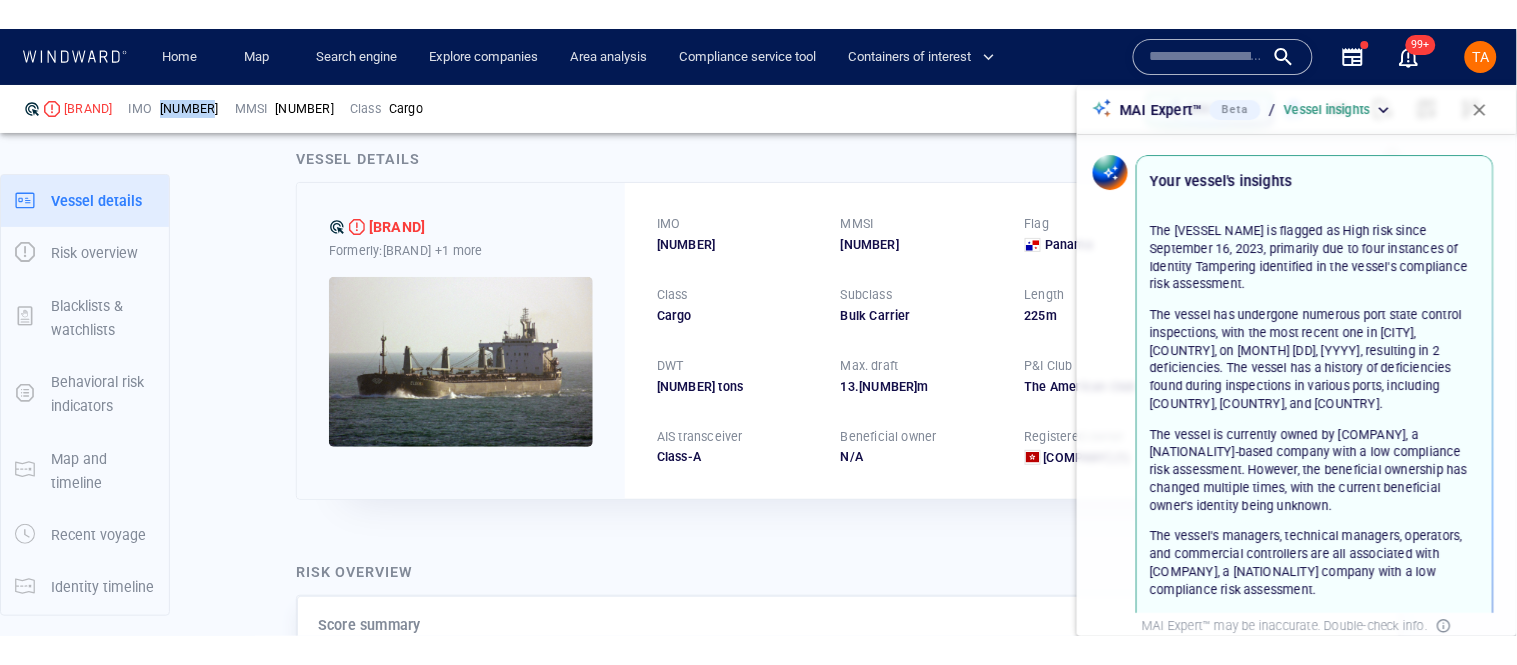 scroll, scrollTop: 20, scrollLeft: 0, axis: vertical 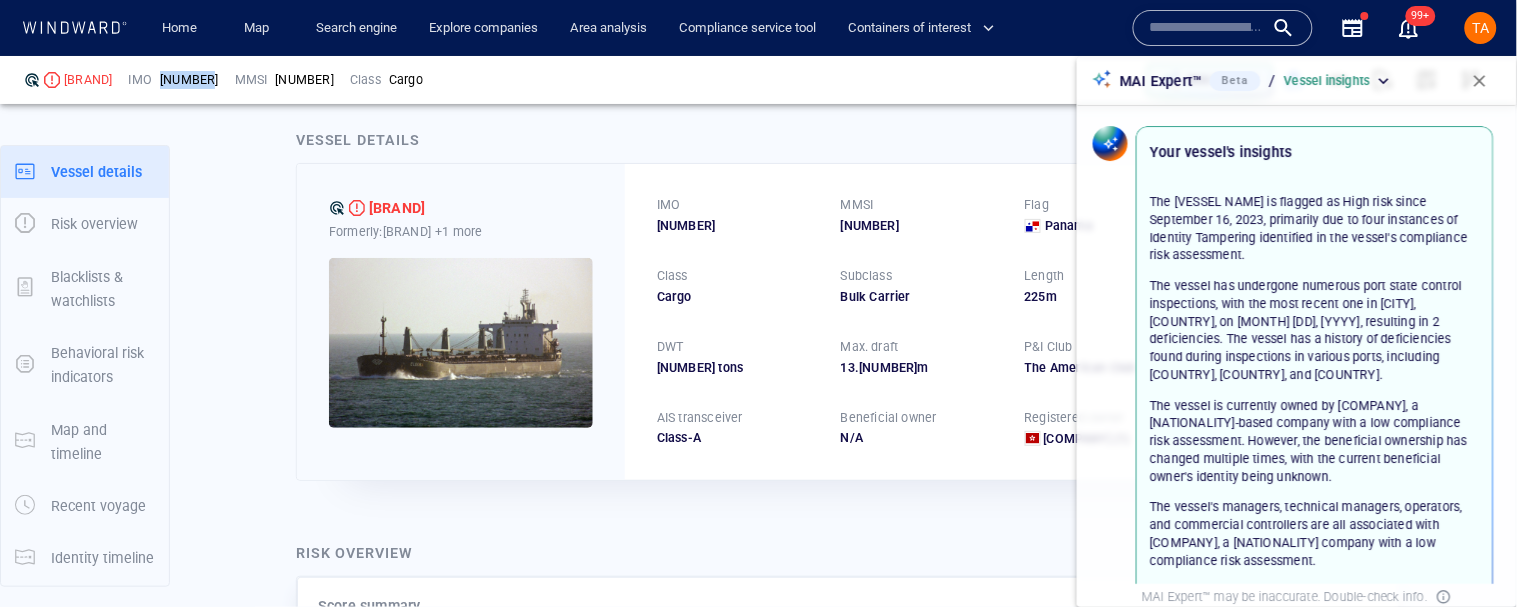 copy on "9169380" 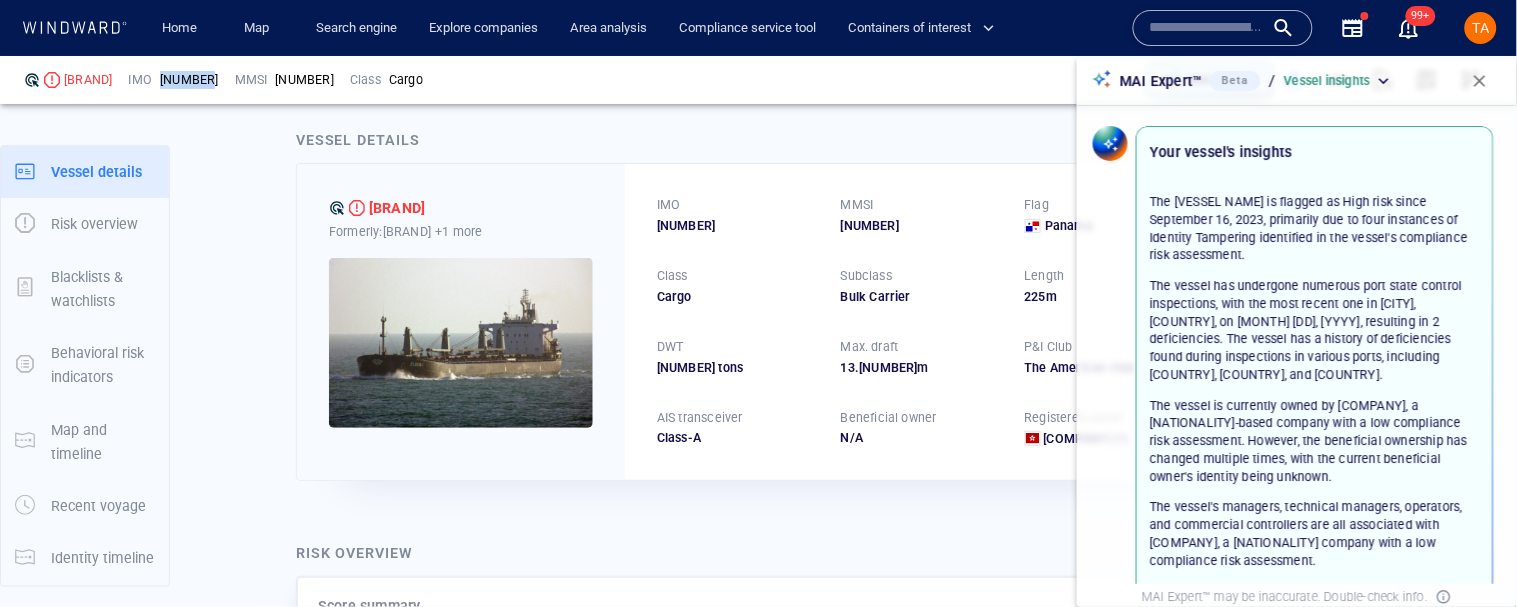 click at bounding box center (1207, 28) 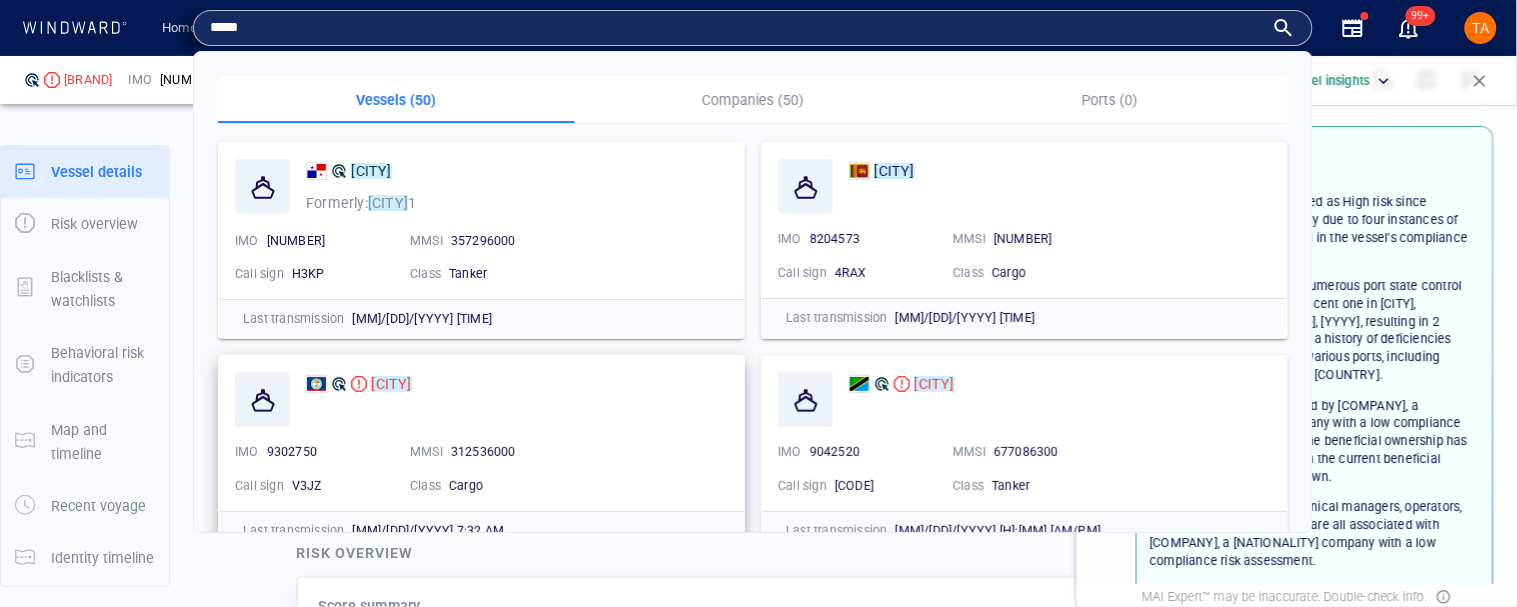type on "*****" 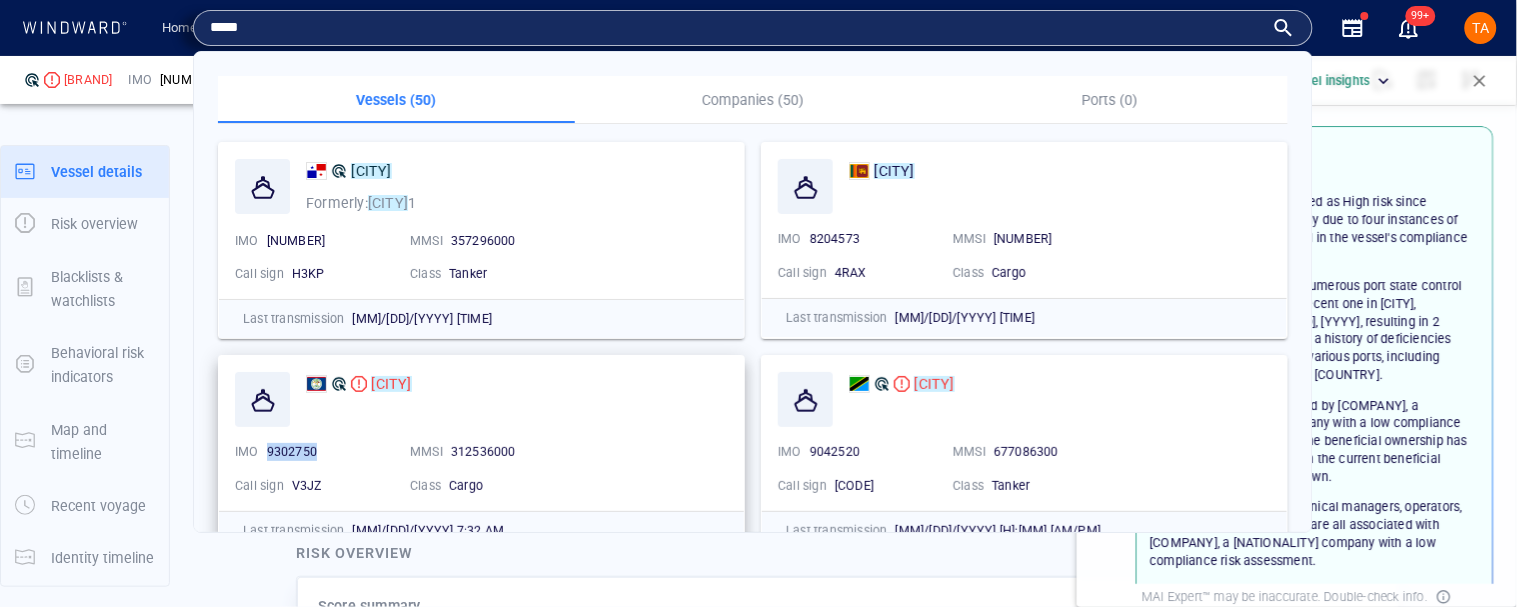 click on "9302750" at bounding box center (292, 451) 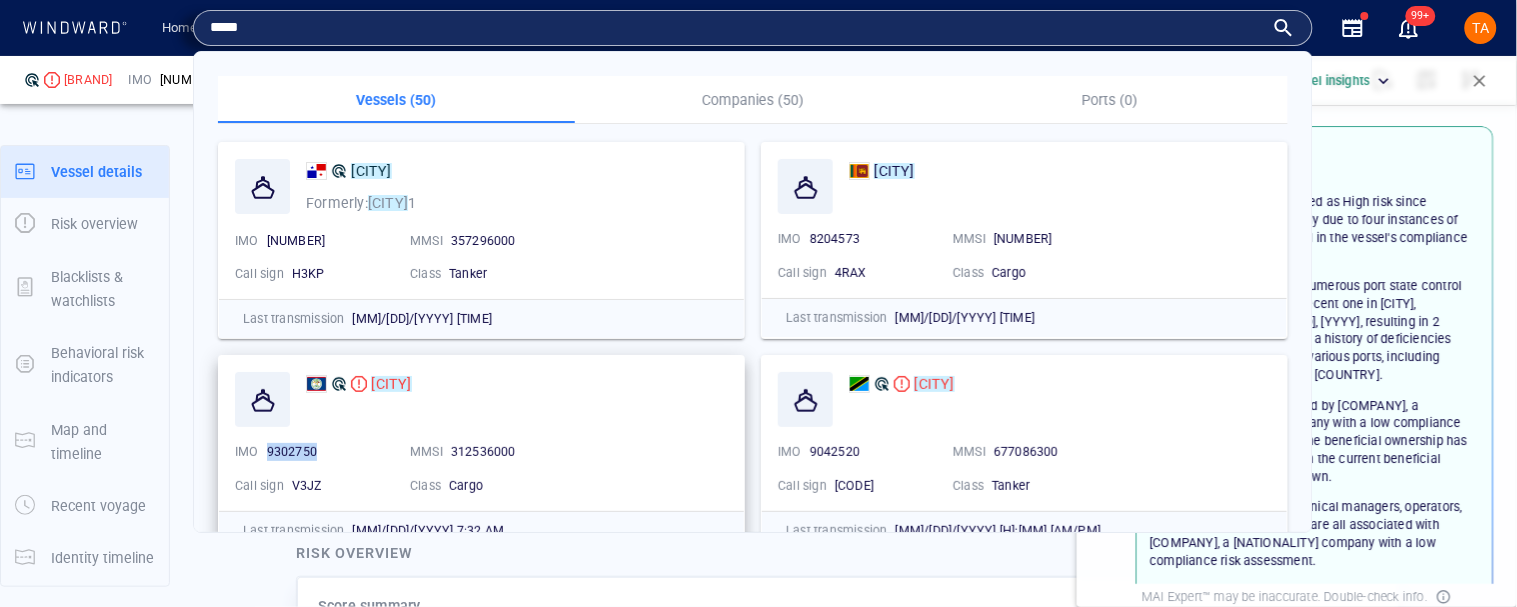 copy on "9302750" 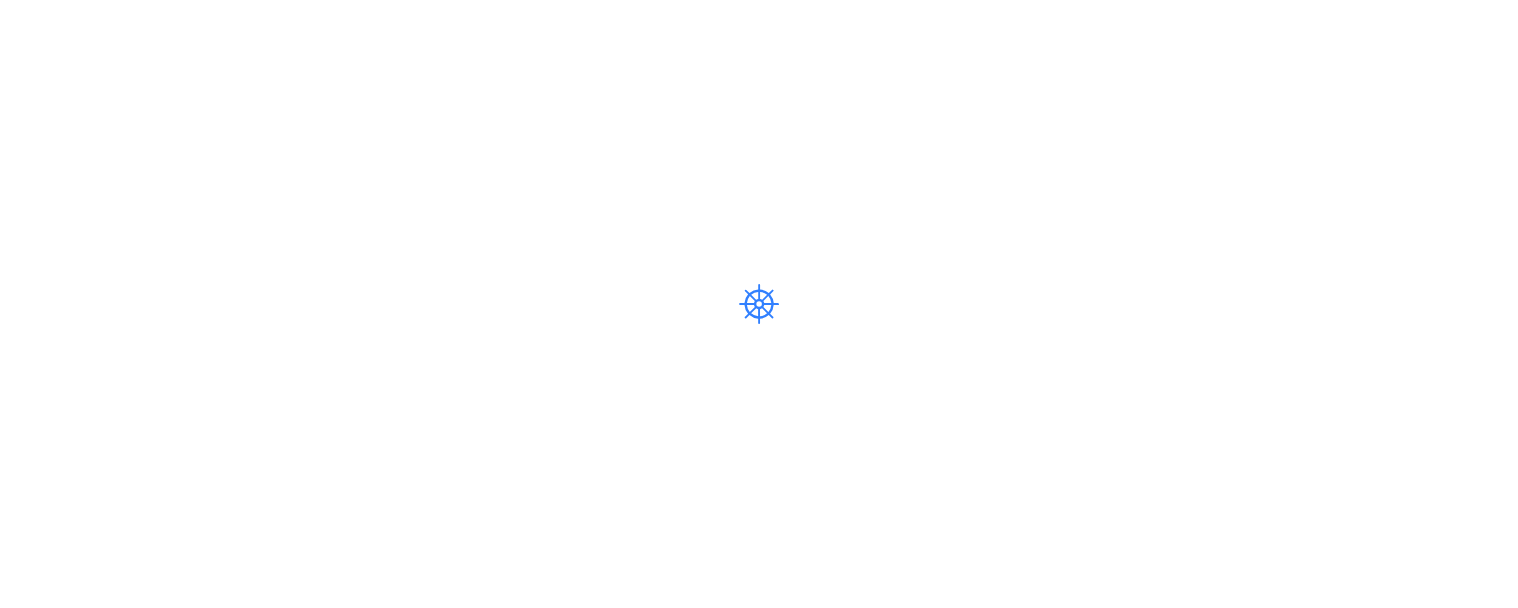 scroll, scrollTop: 0, scrollLeft: 0, axis: both 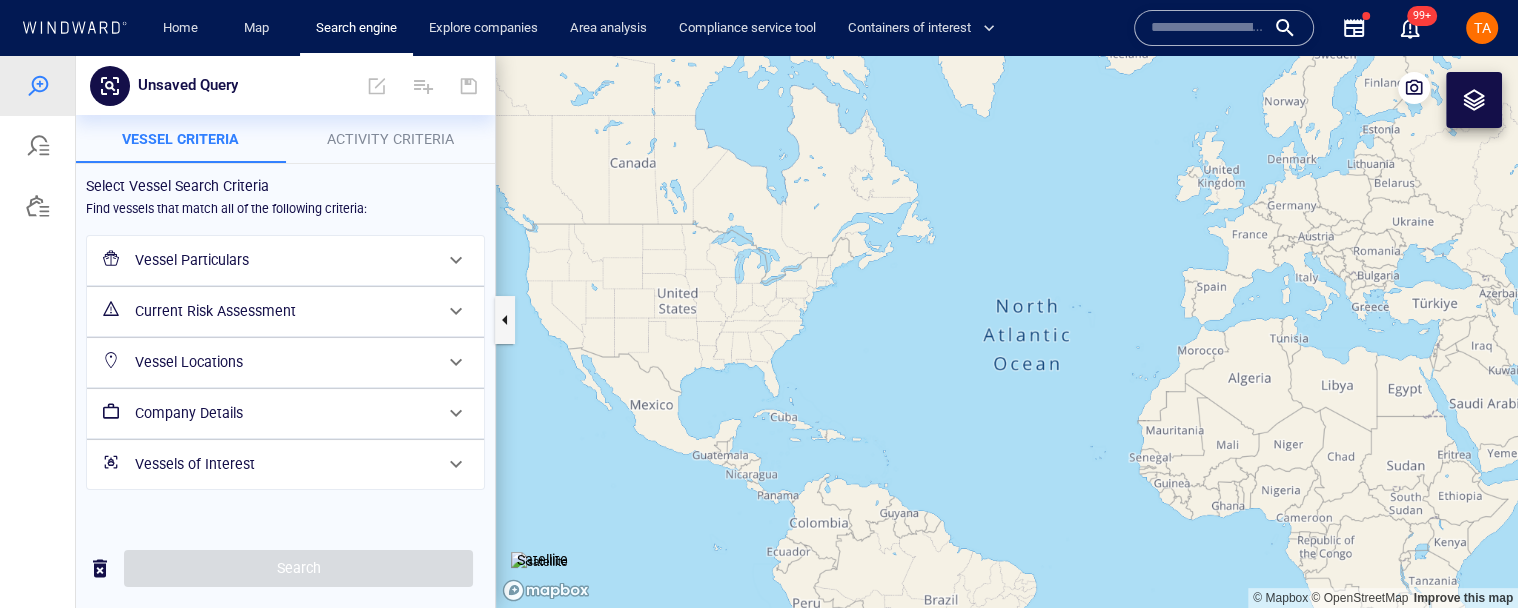 click at bounding box center [37, 206] 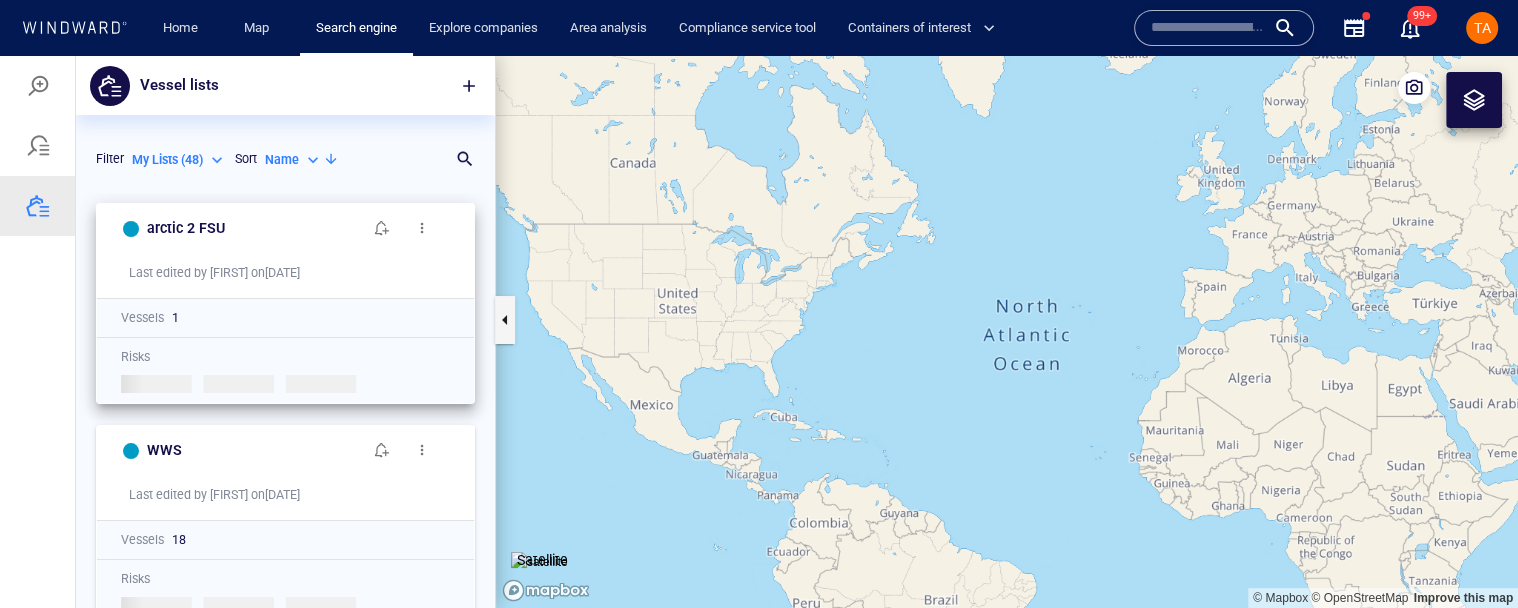 scroll, scrollTop: 18, scrollLeft: 17, axis: both 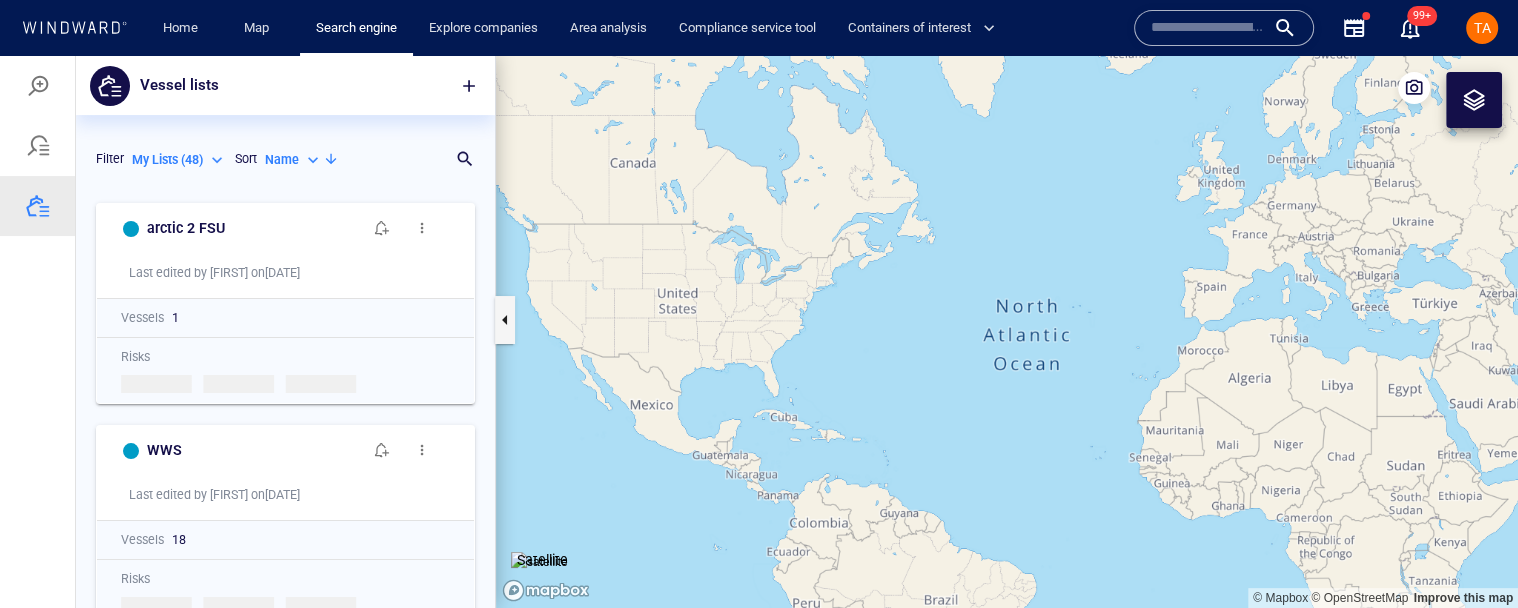 click on "Name" at bounding box center [294, 160] 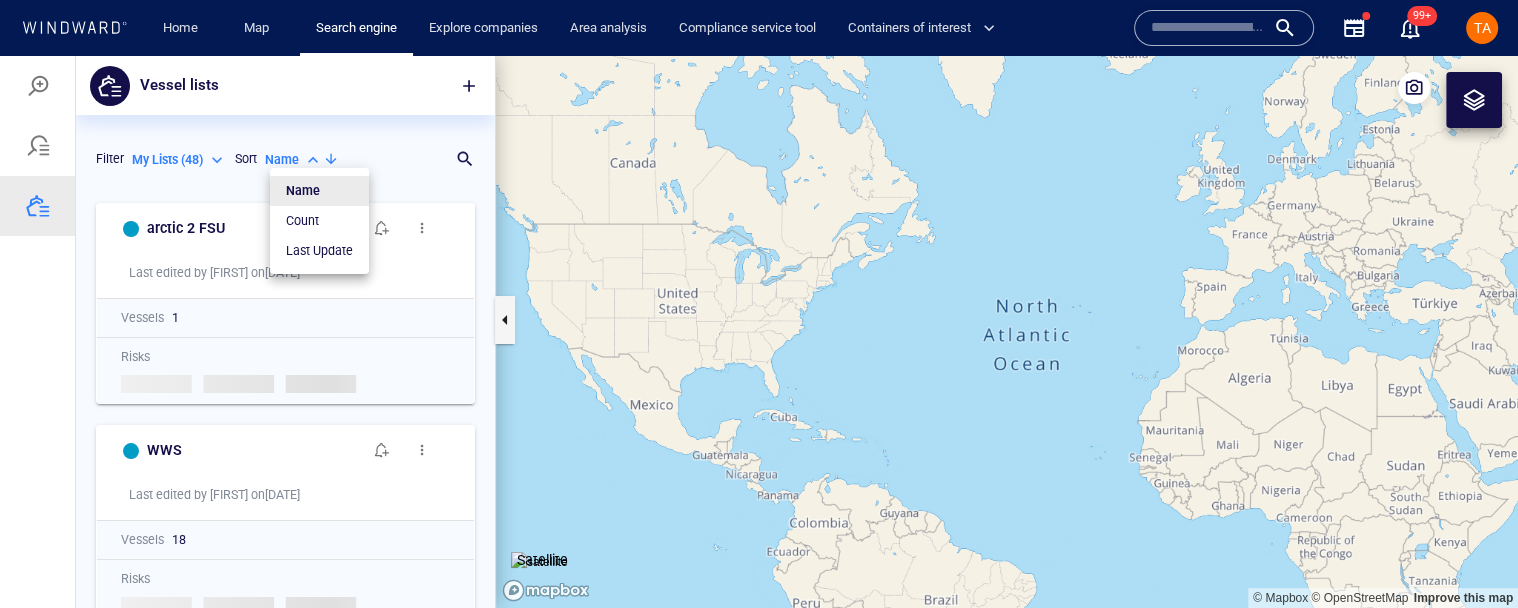 click on "Last Update" at bounding box center (319, 251) 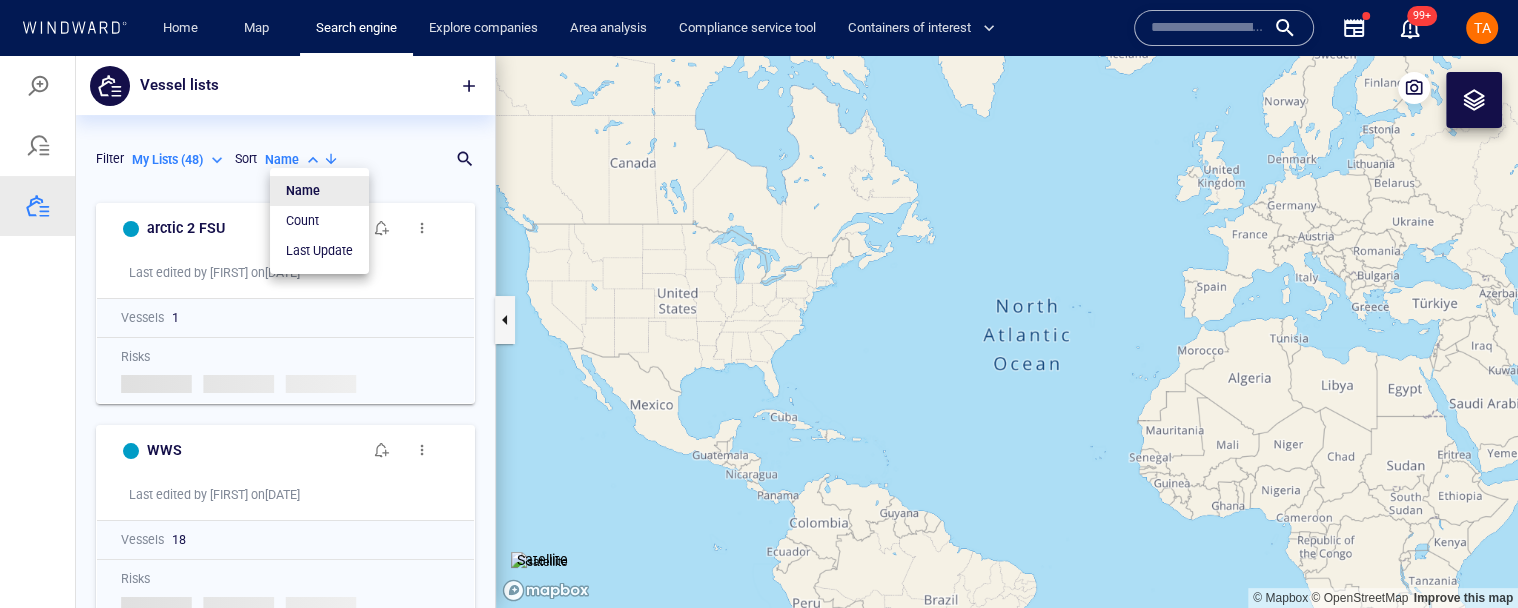 type on "*********" 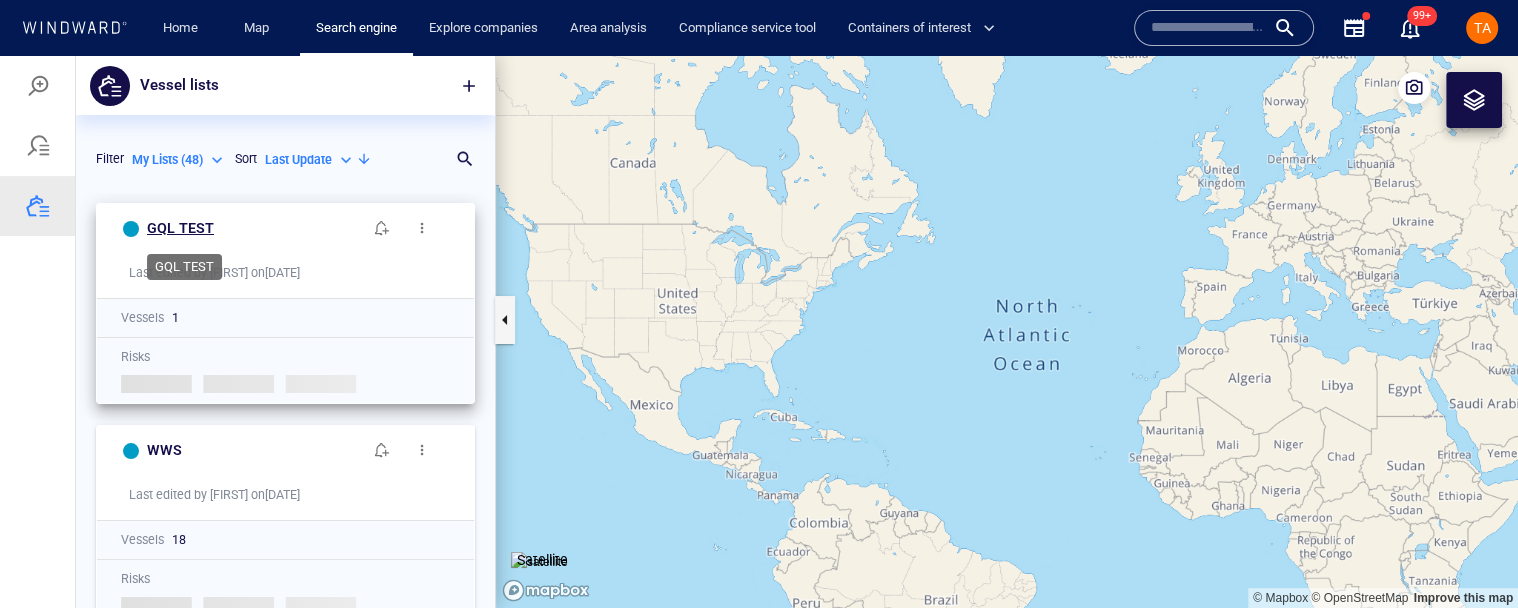 click on "GQL TEST" at bounding box center (180, 228) 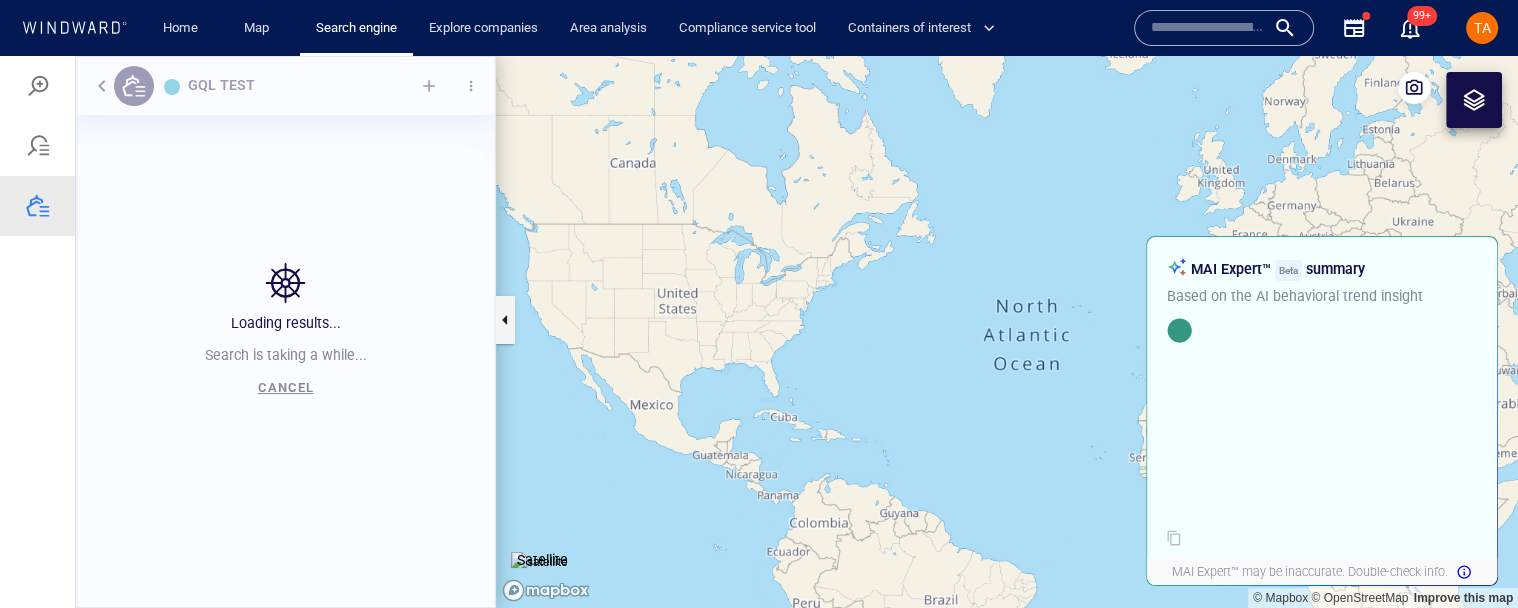 scroll, scrollTop: 18, scrollLeft: 17, axis: both 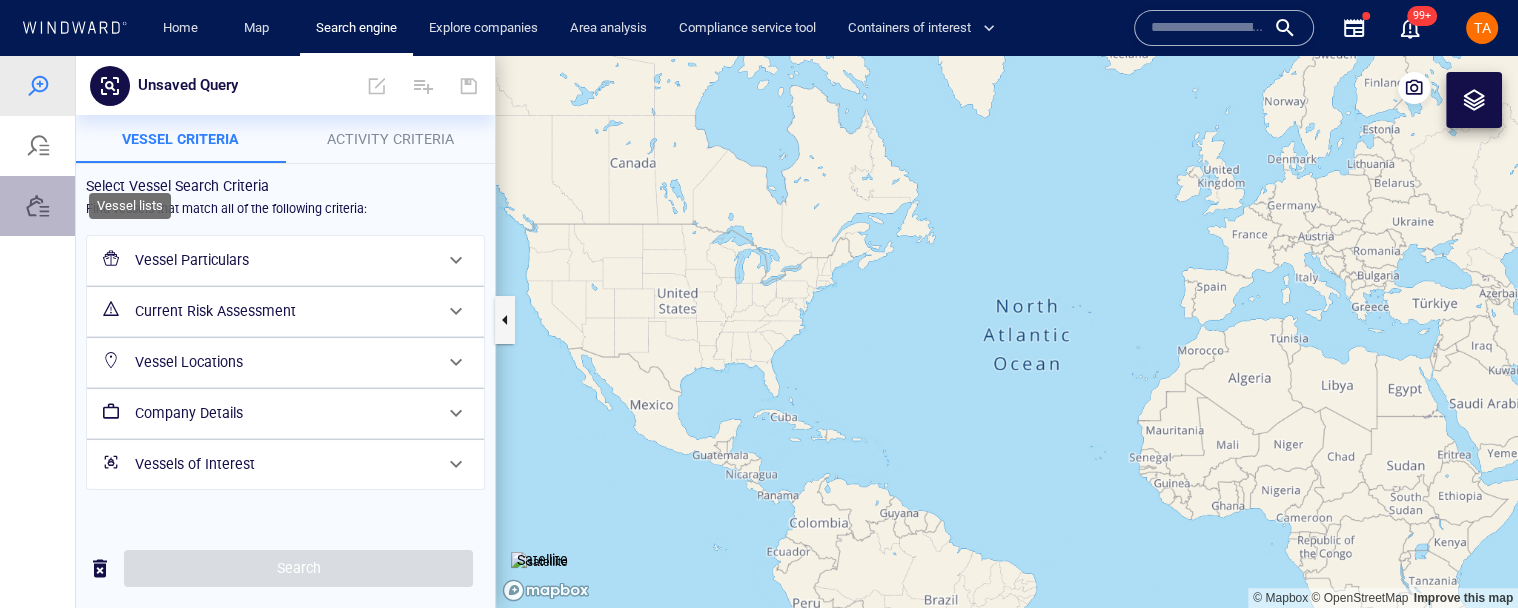 click at bounding box center [38, 206] 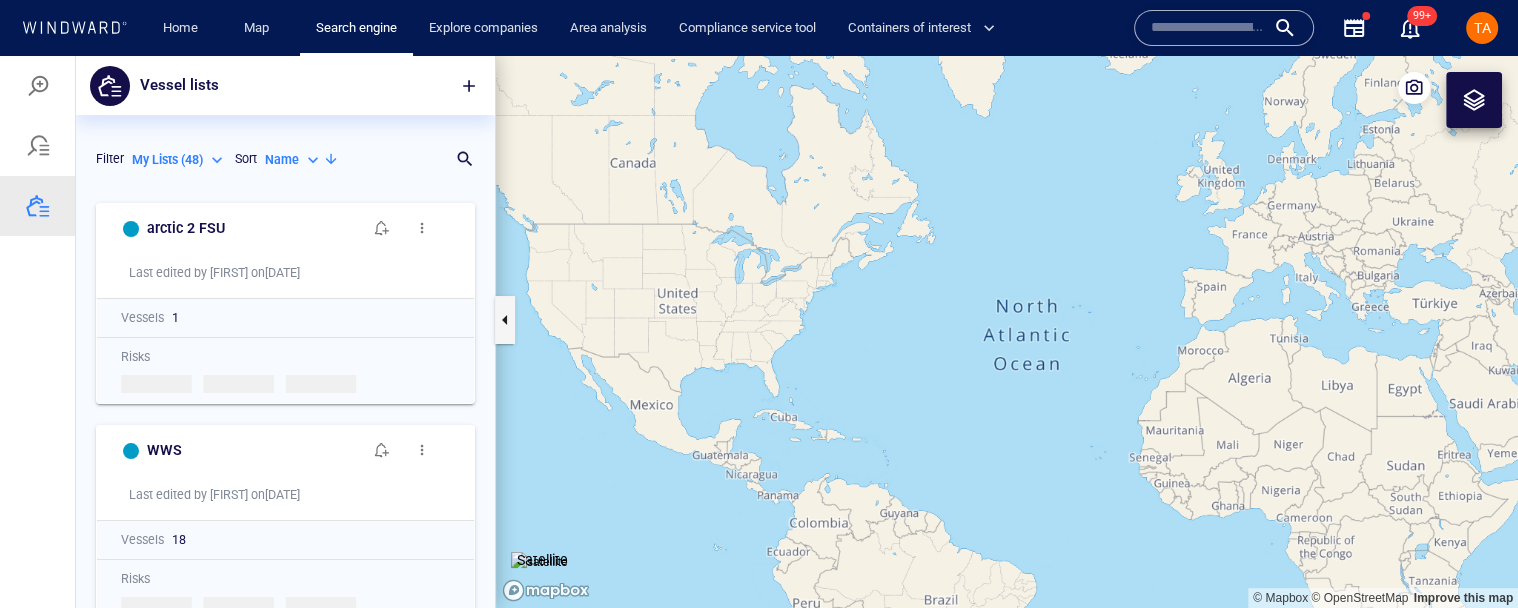 scroll, scrollTop: 18, scrollLeft: 17, axis: both 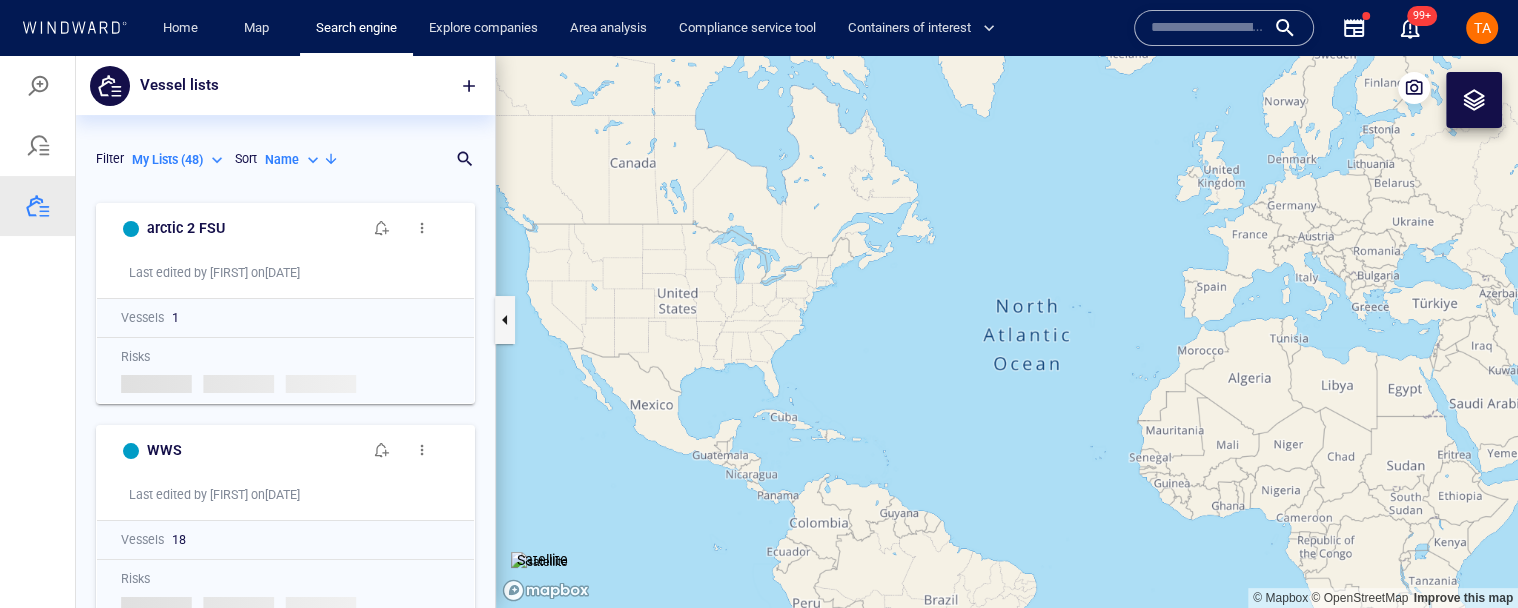 click on "Name" at bounding box center (294, 160) 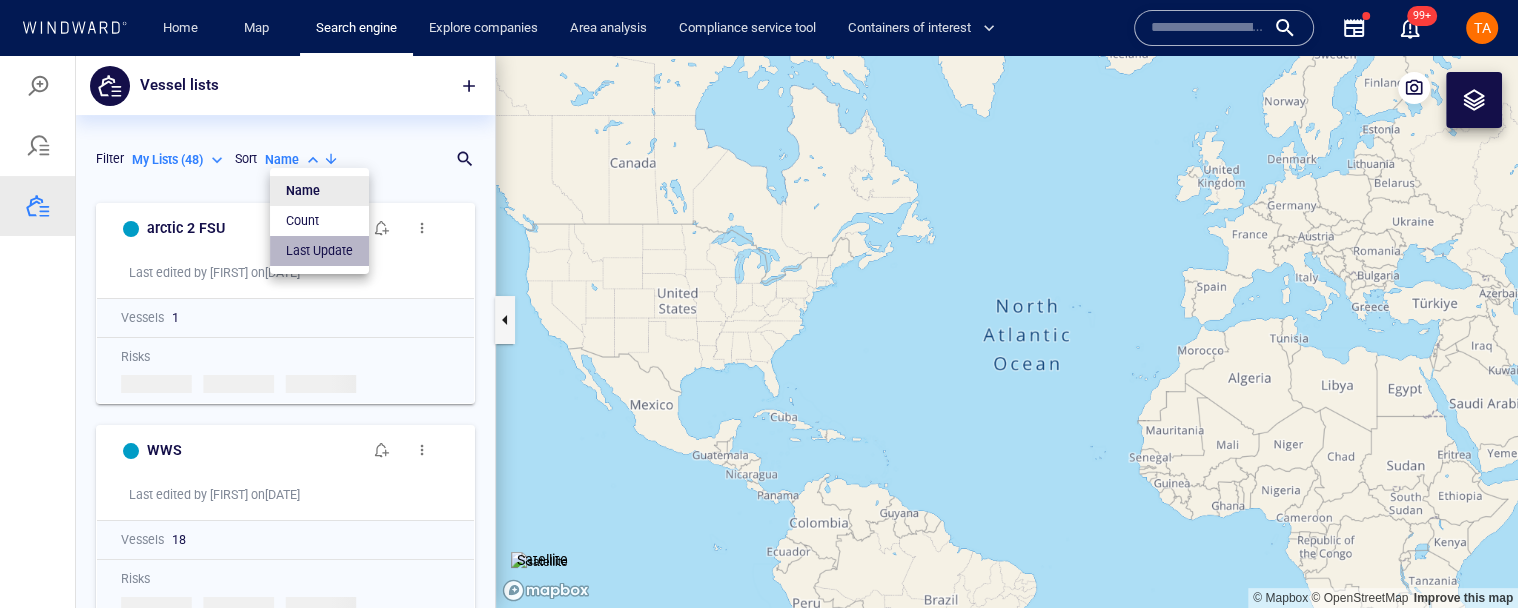 click on "Last Update" at bounding box center [319, 251] 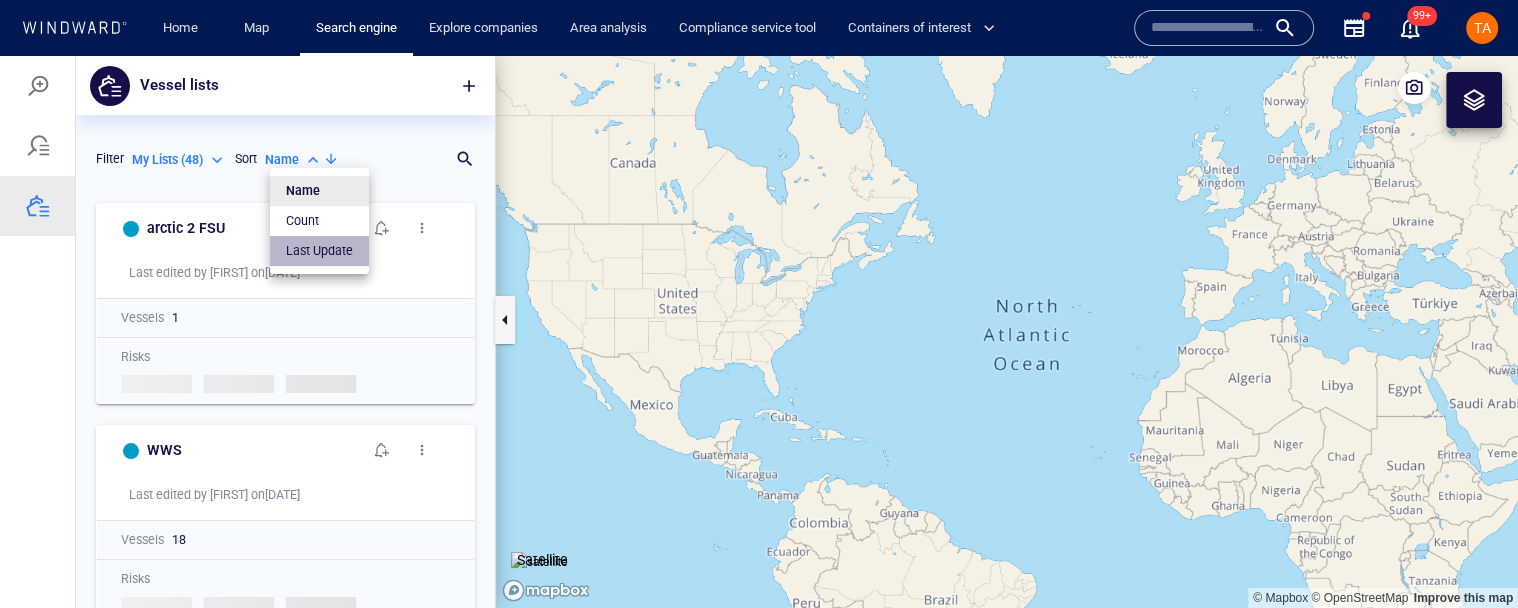 type on "*********" 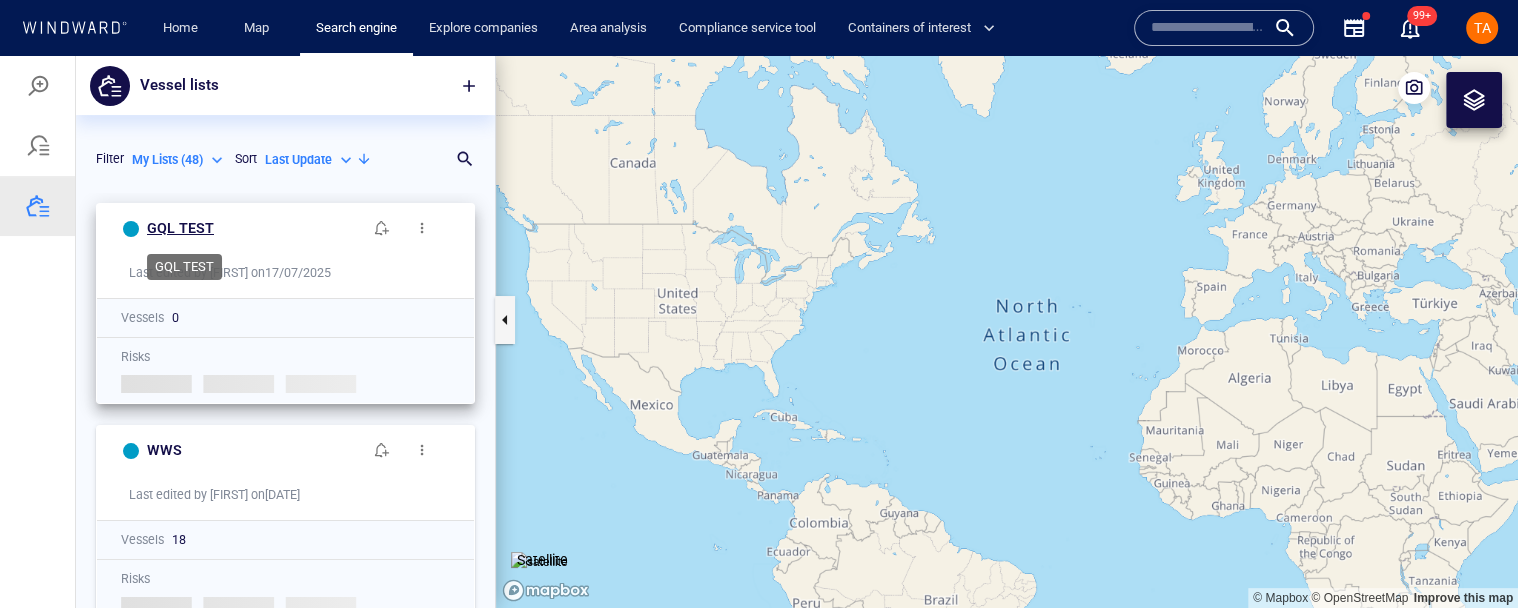 click on "GQL TEST" at bounding box center [180, 228] 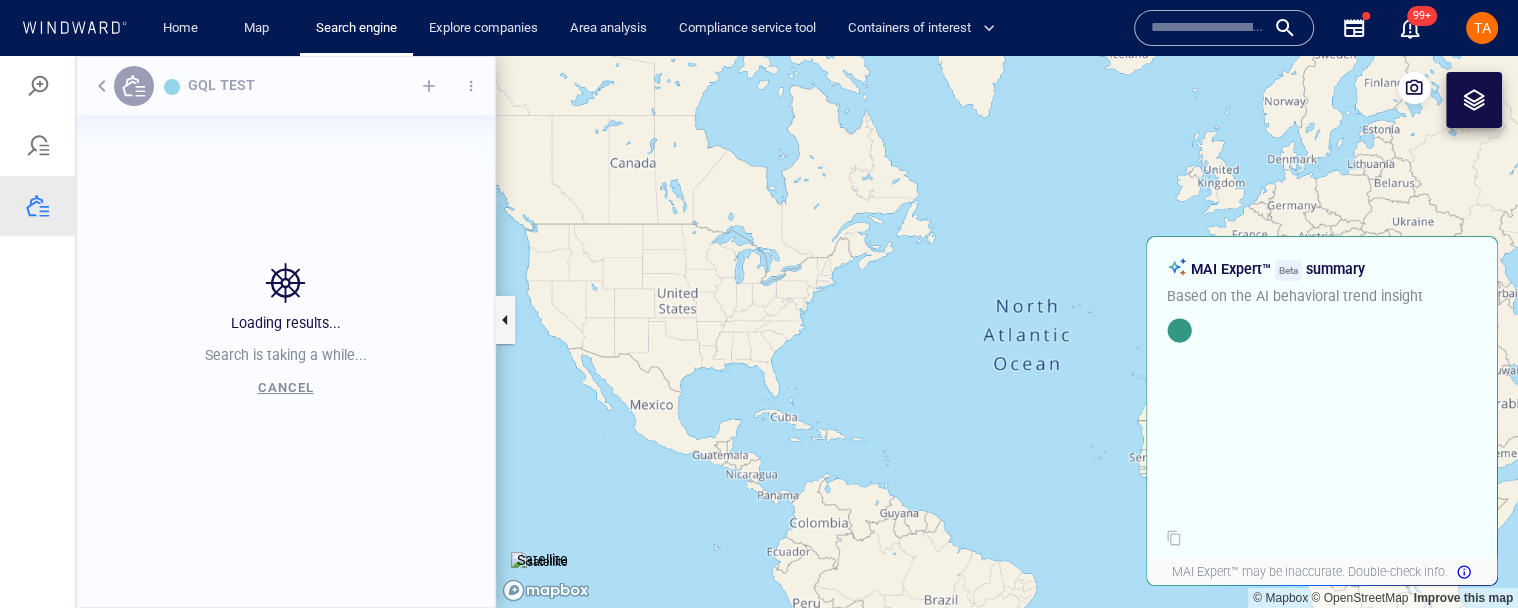 scroll, scrollTop: 18, scrollLeft: 17, axis: both 